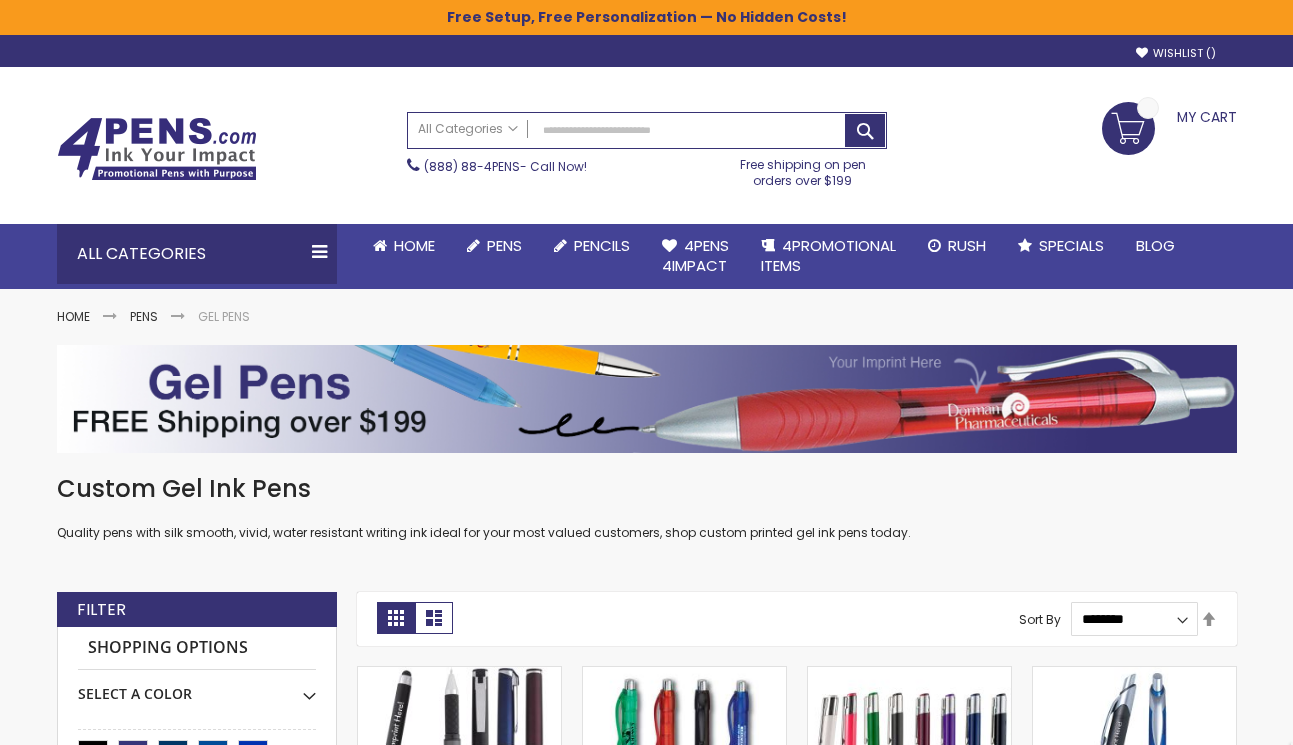 scroll, scrollTop: 0, scrollLeft: 0, axis: both 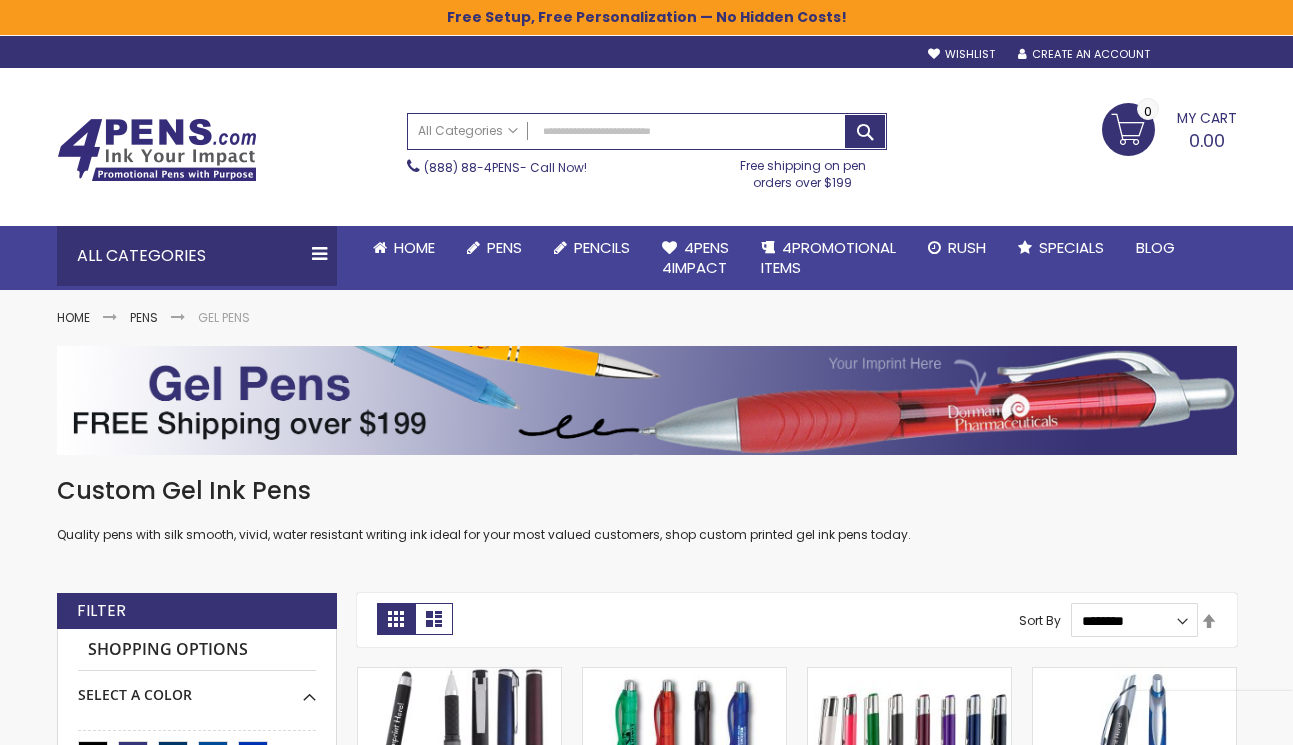 click on "Sign In" at bounding box center [1203, 55] 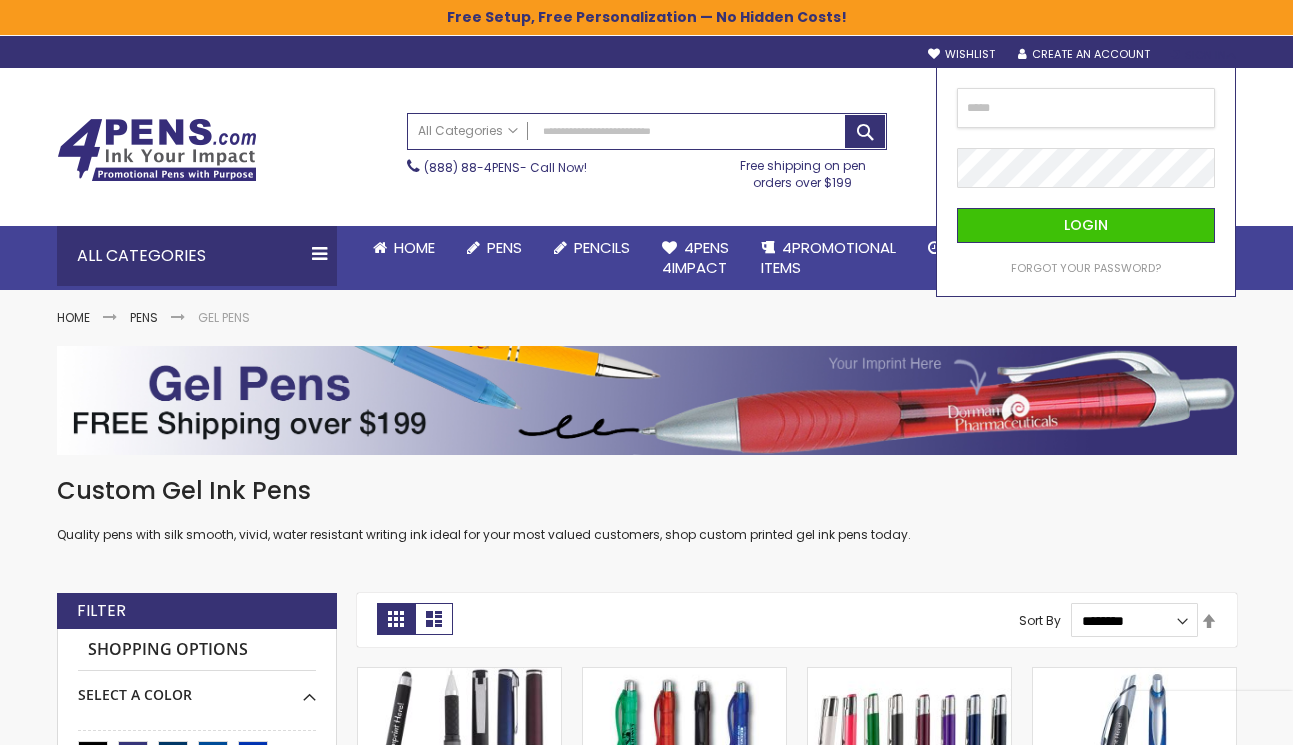 click at bounding box center [1086, 108] 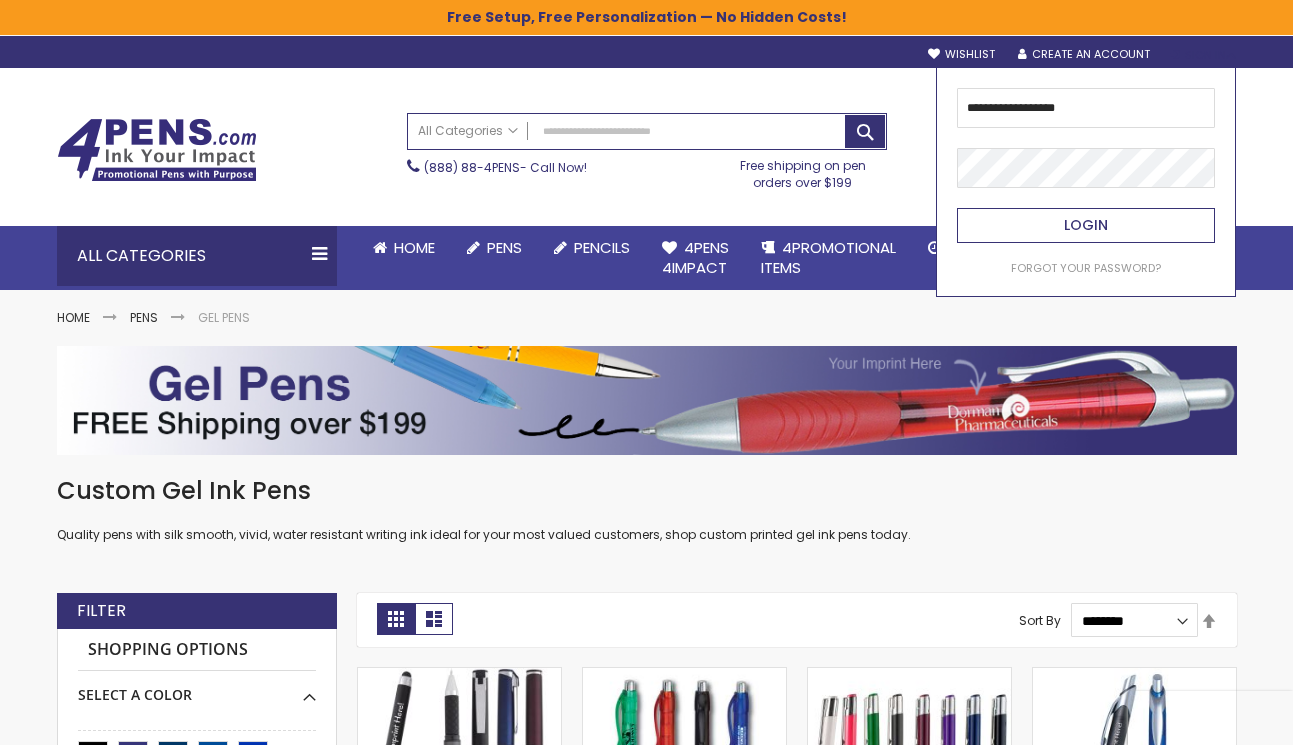 click on "Login" at bounding box center (1086, 225) 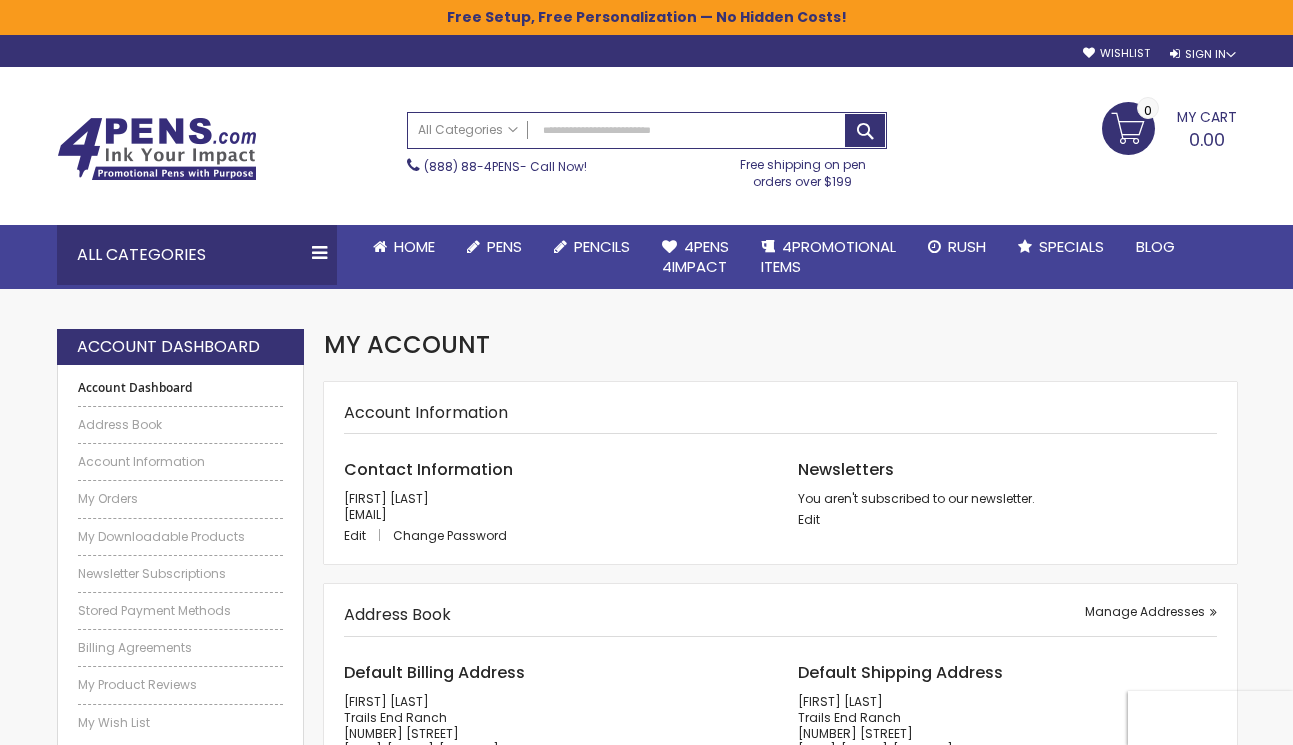 scroll, scrollTop: 100, scrollLeft: 0, axis: vertical 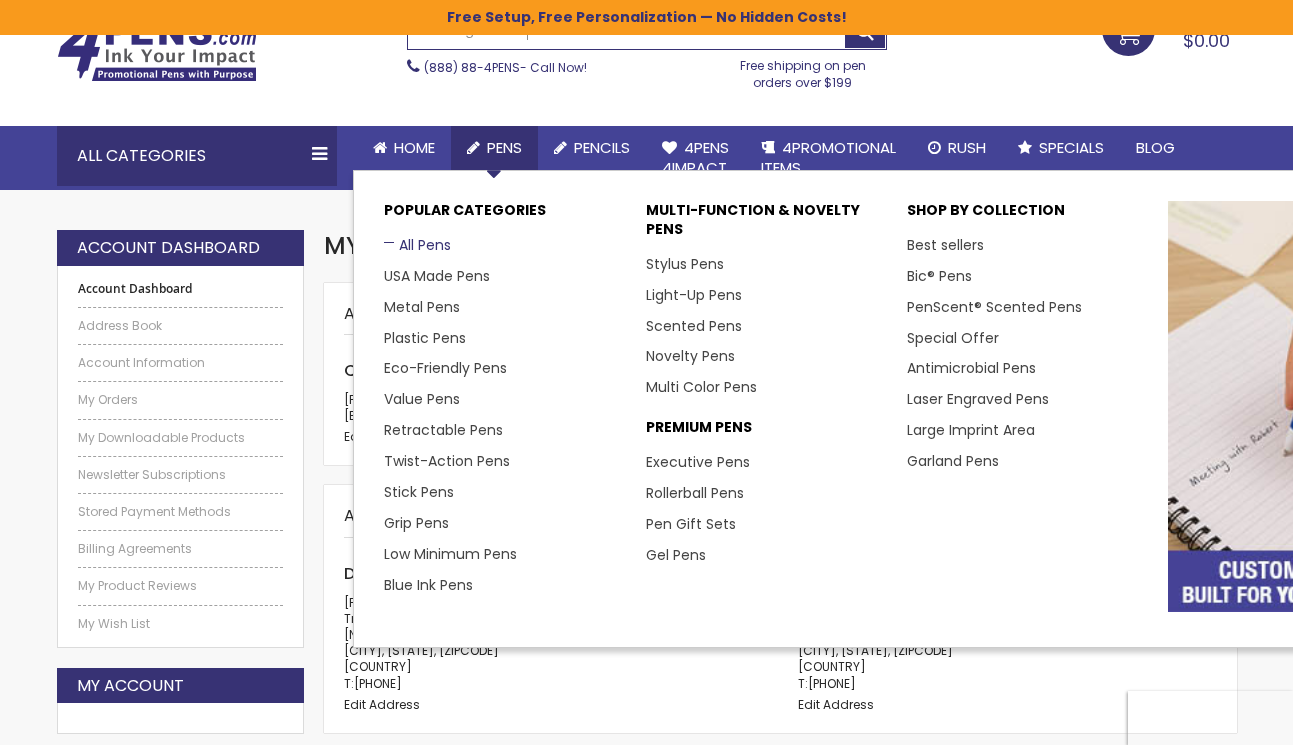 click on "All Pens" at bounding box center [417, 245] 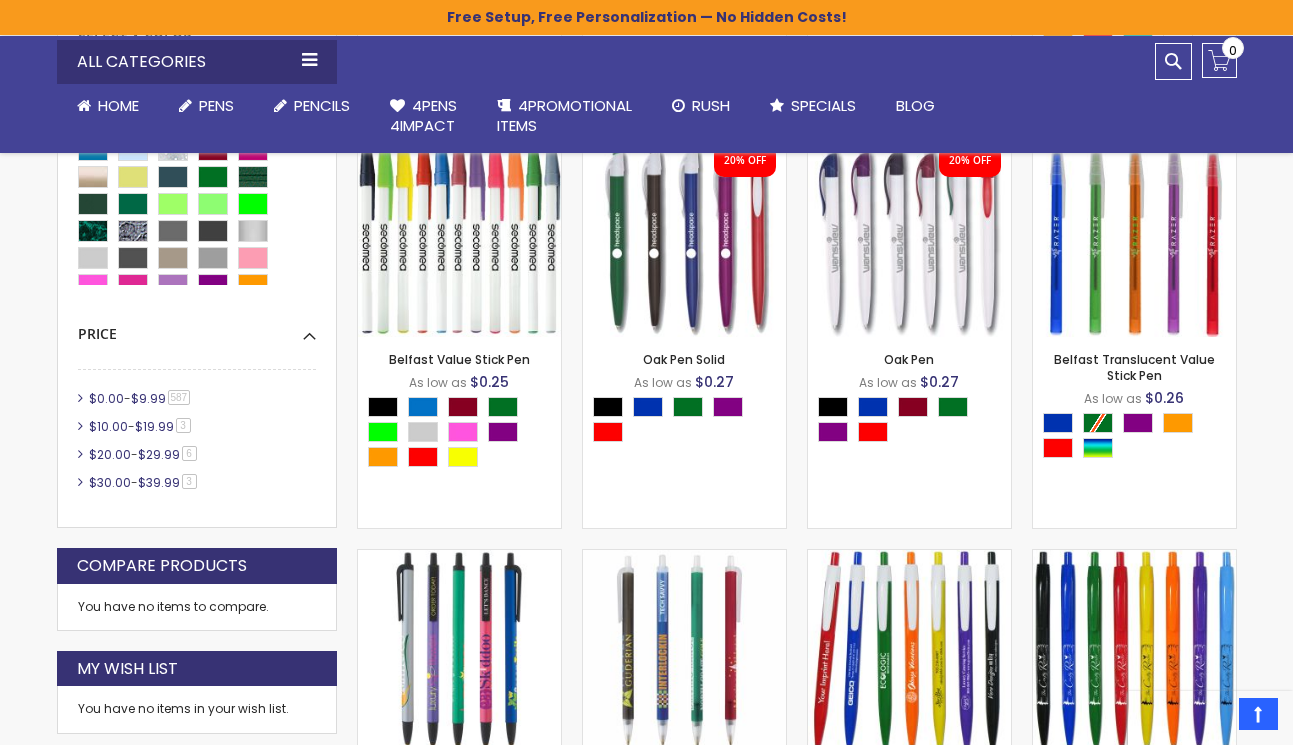 scroll, scrollTop: 945, scrollLeft: 0, axis: vertical 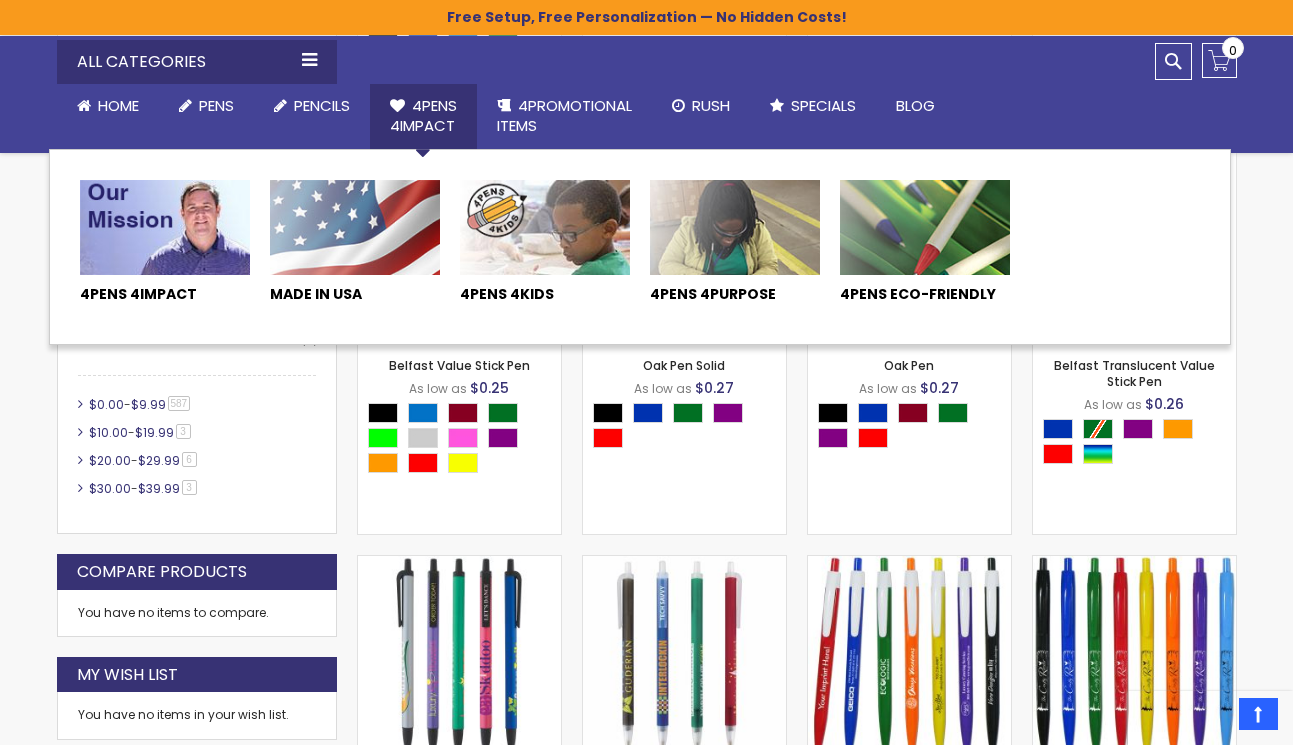 click on "4Pens 4impact" at bounding box center [423, 115] 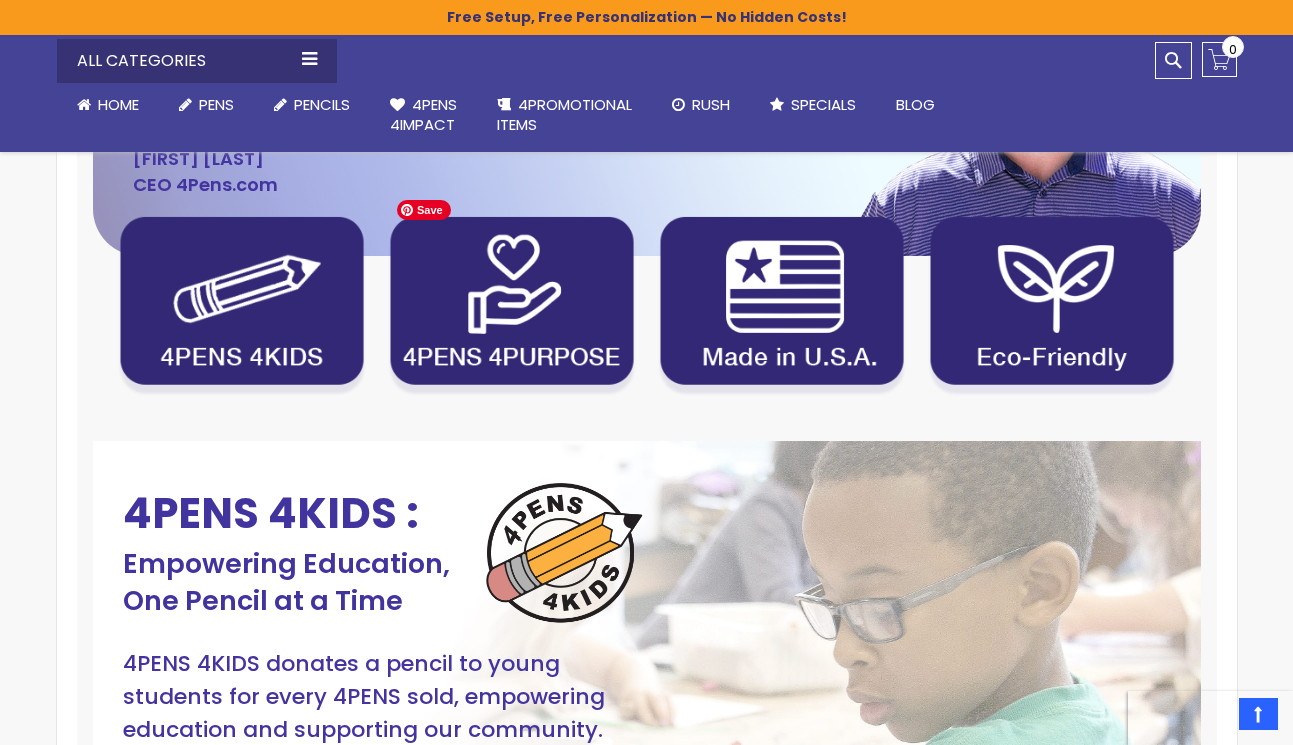 scroll, scrollTop: 658, scrollLeft: 0, axis: vertical 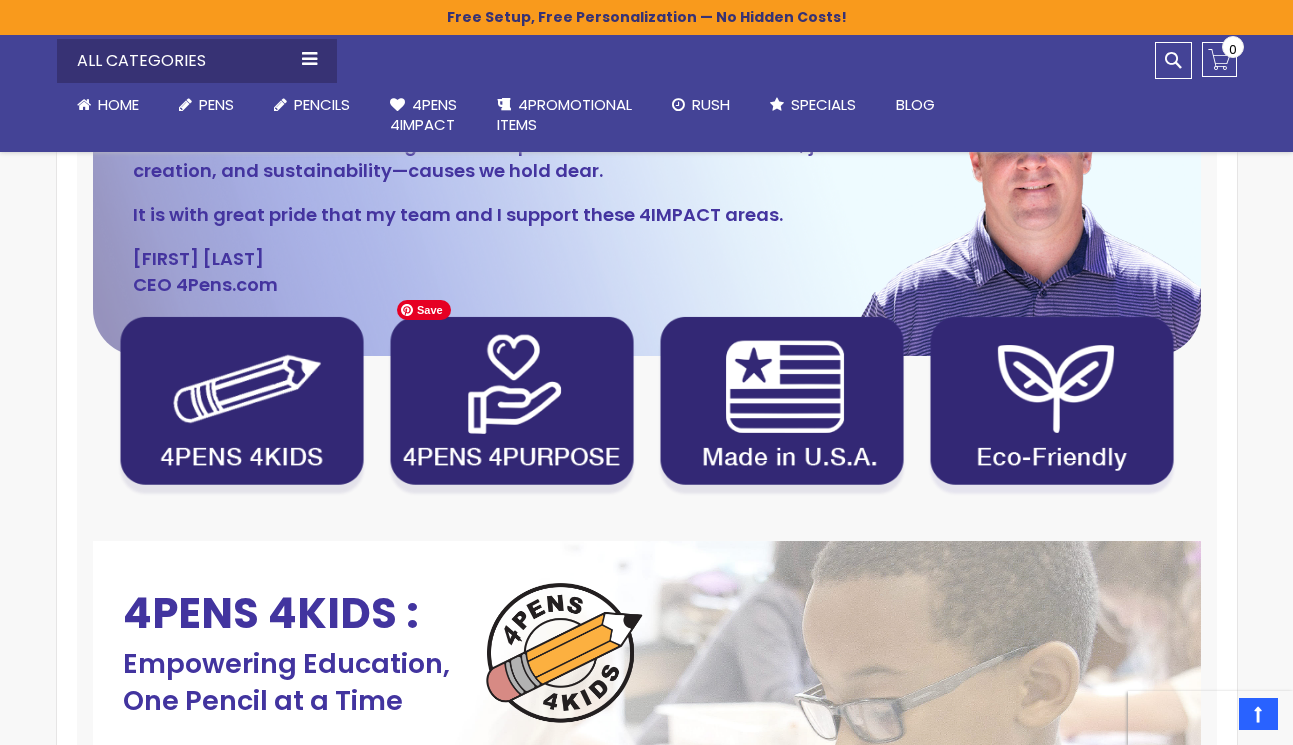 click at bounding box center (512, 406) 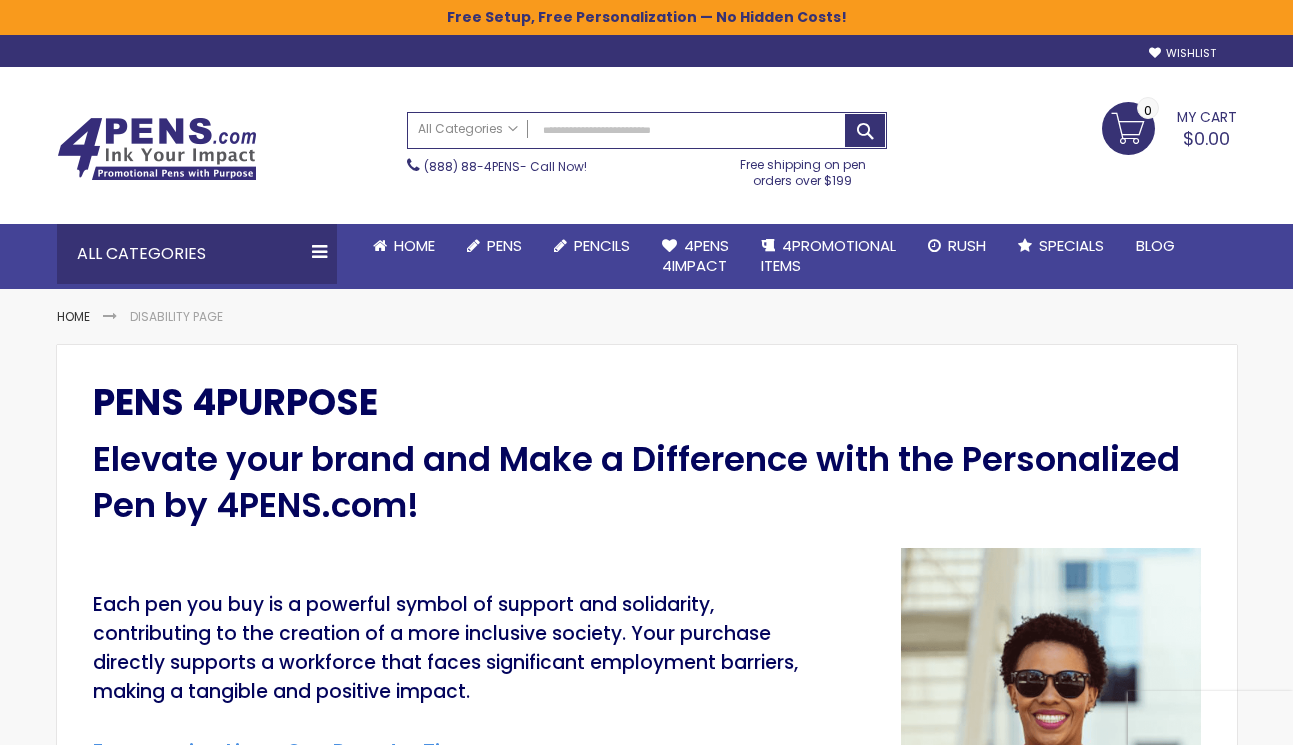 scroll, scrollTop: 0, scrollLeft: 0, axis: both 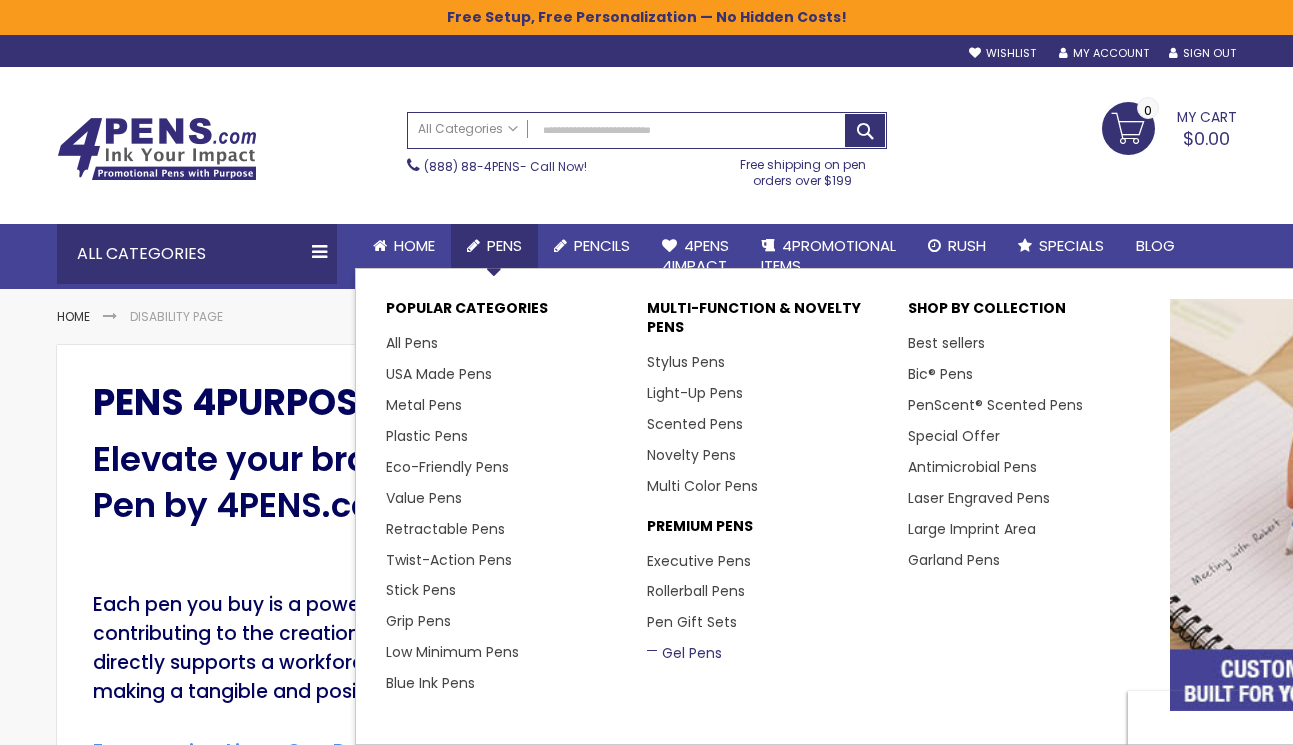 click on "Gel Pens" at bounding box center (684, 653) 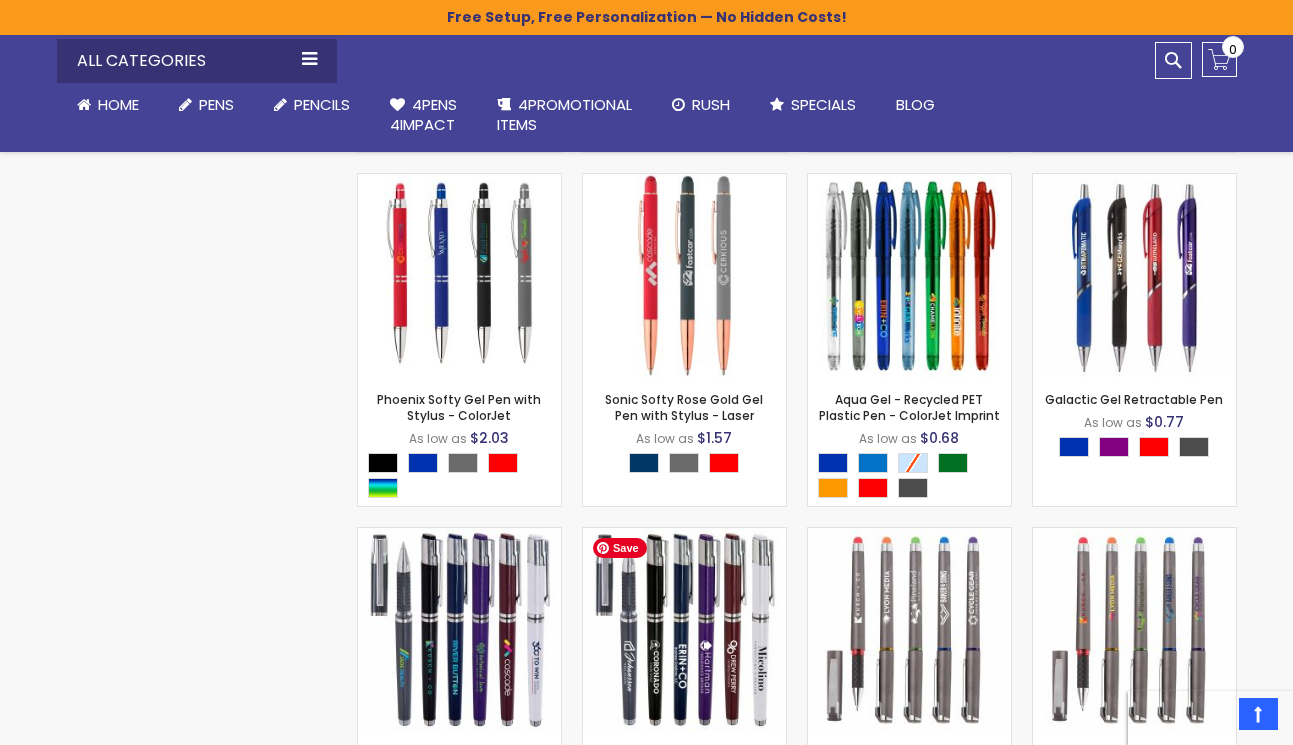 scroll, scrollTop: 1435, scrollLeft: 0, axis: vertical 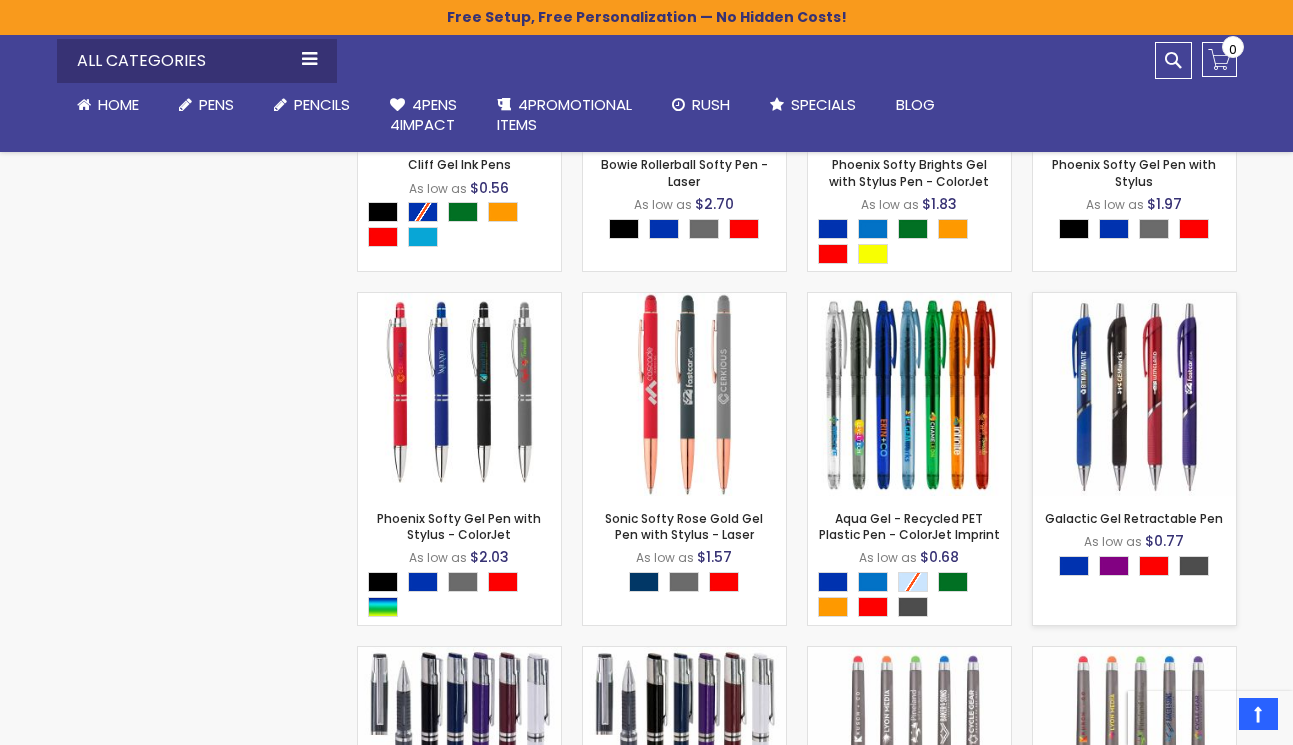 click on "-
***
+
Add to Cart" at bounding box center (1134, 463) 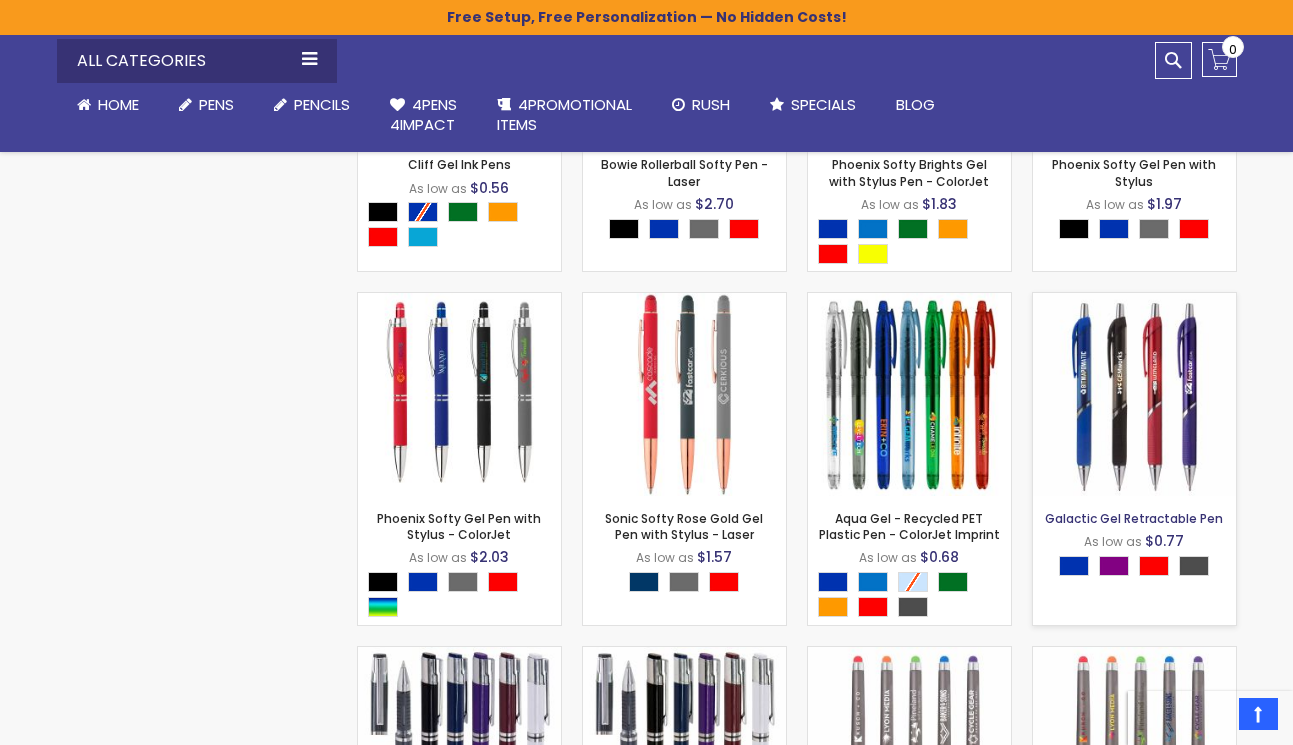 click on "Galactic Gel Retractable Pen" at bounding box center [1134, 518] 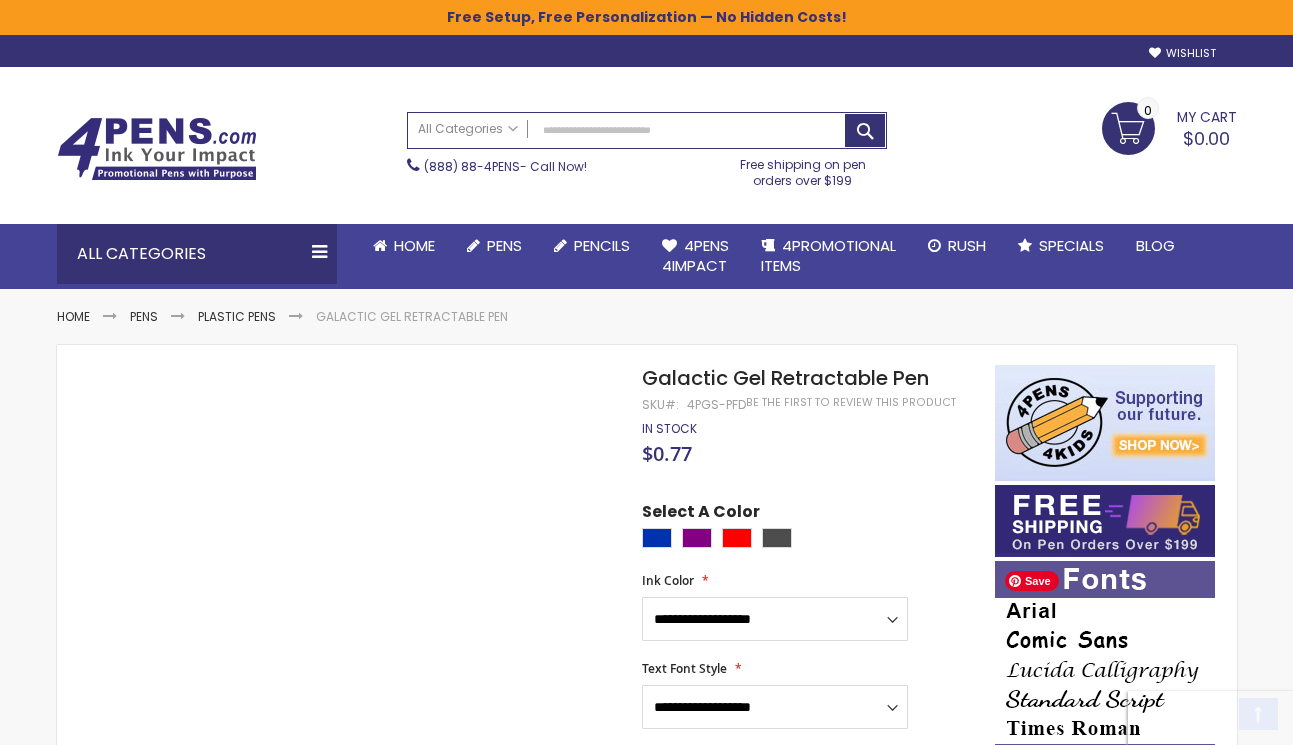 scroll, scrollTop: 200, scrollLeft: 0, axis: vertical 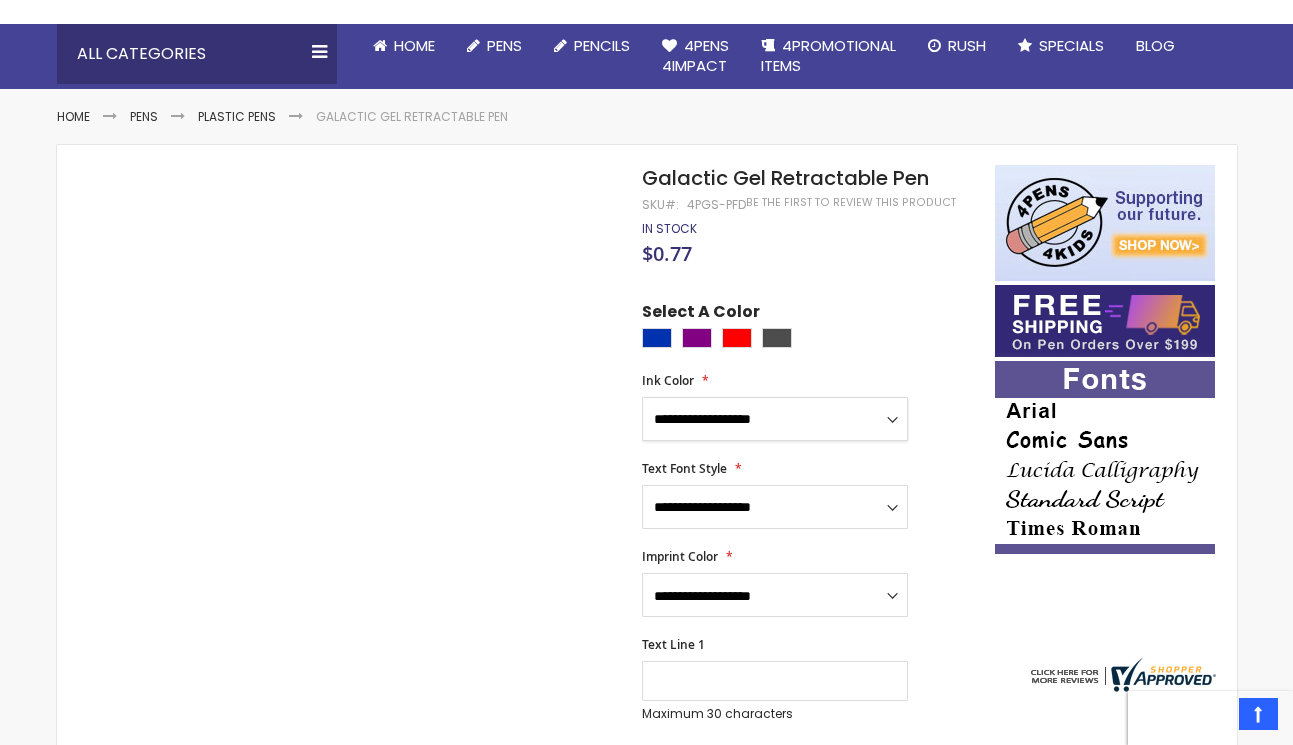 click on "**********" at bounding box center [775, 419] 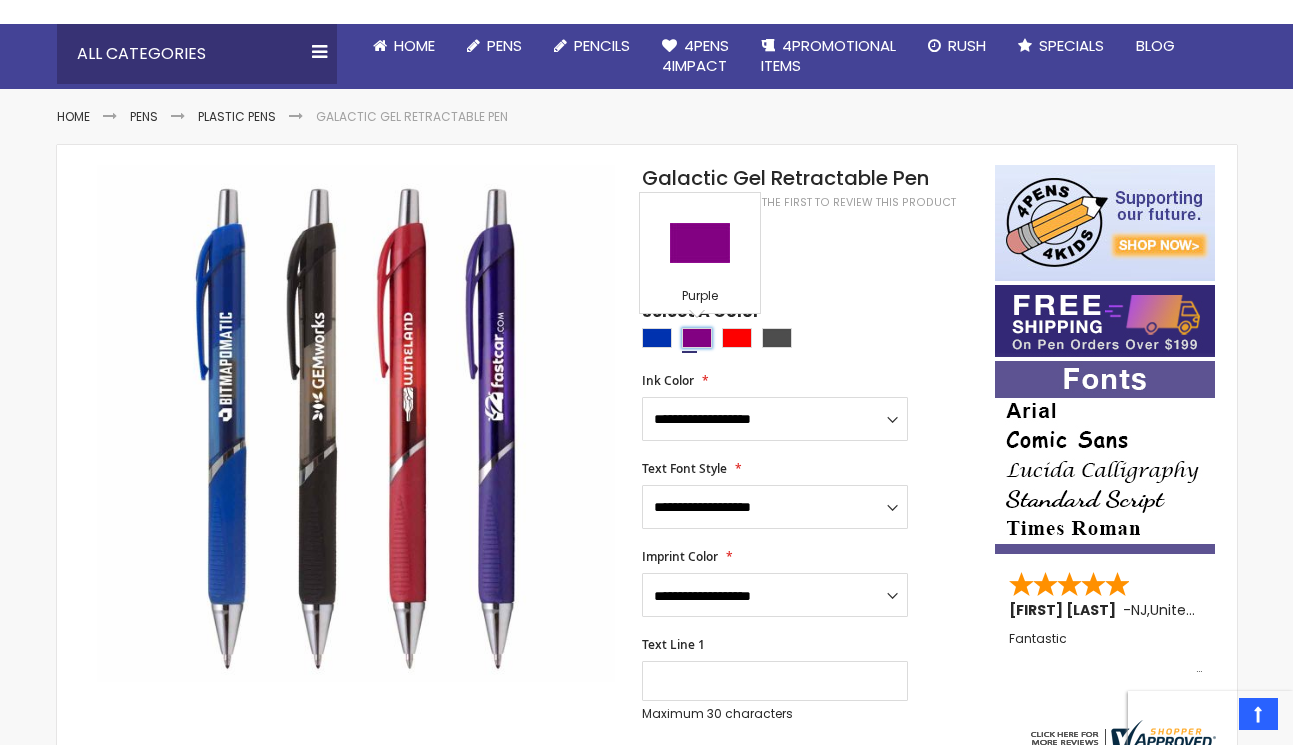 click at bounding box center (697, 338) 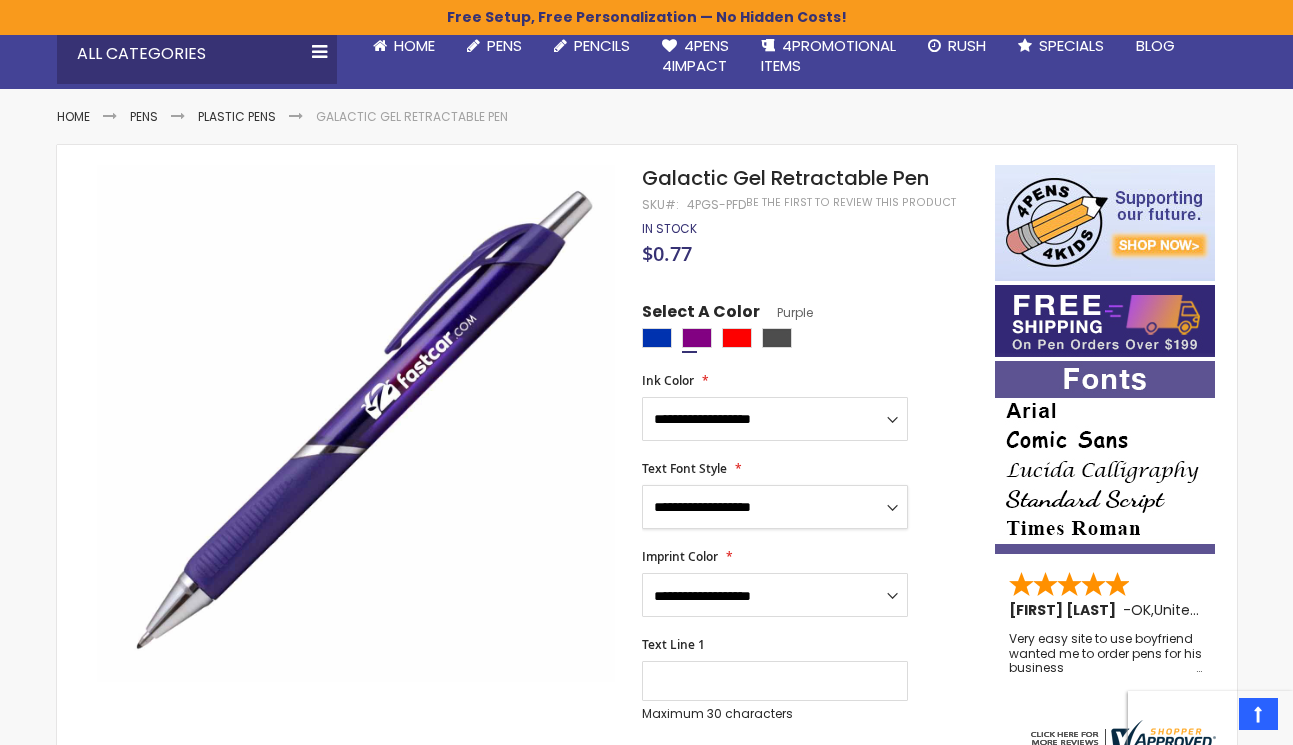 click on "**********" at bounding box center [775, 507] 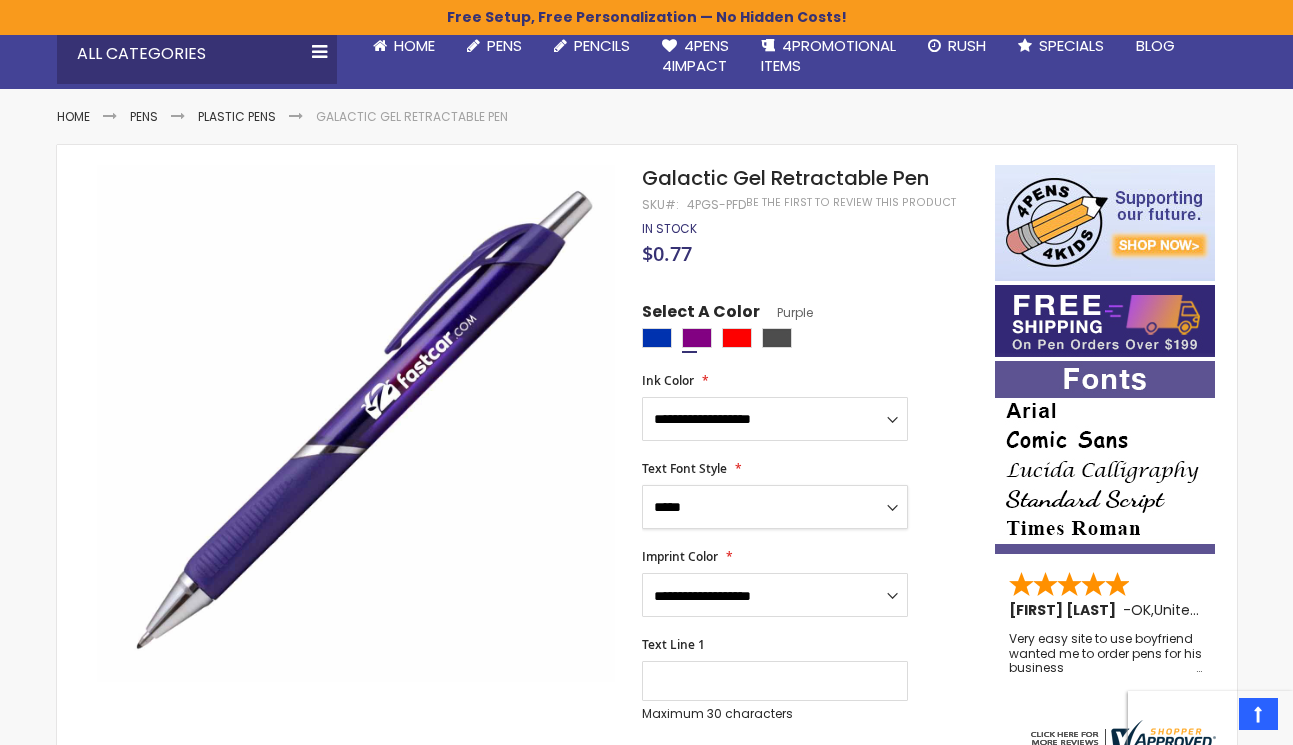 click on "**********" at bounding box center (775, 507) 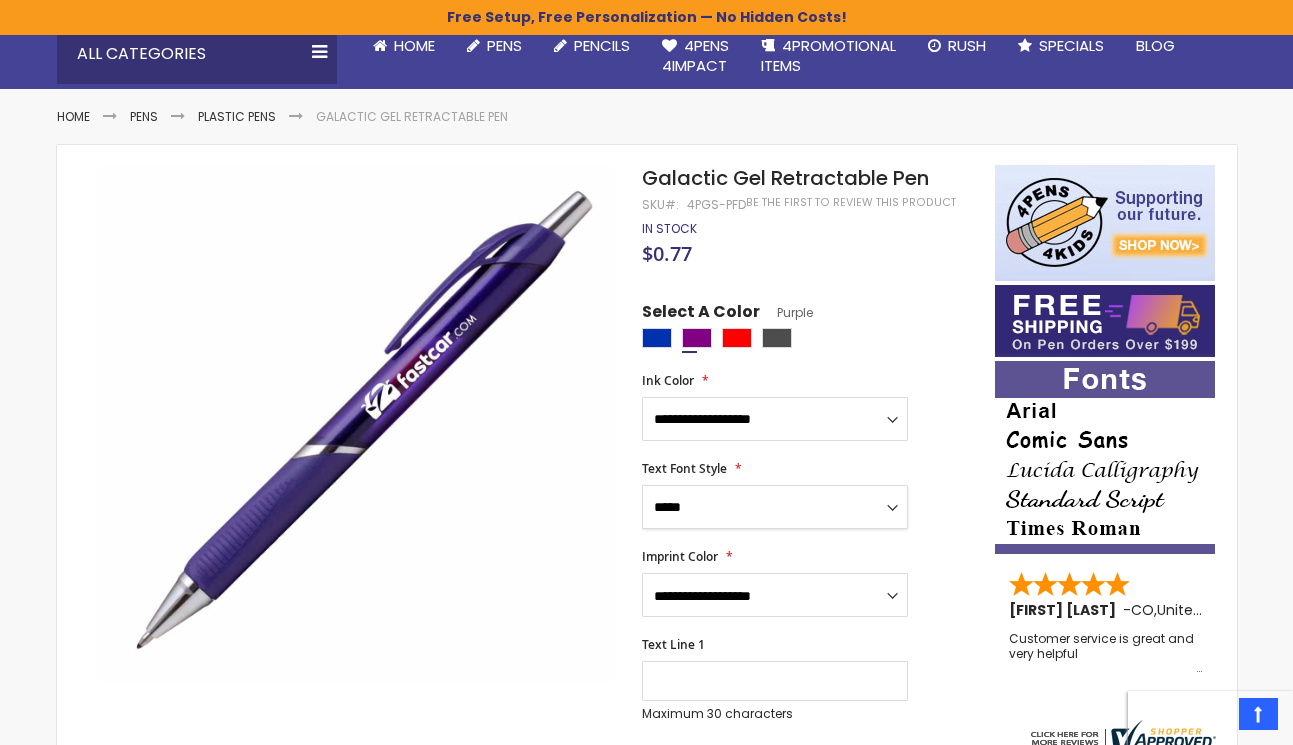 scroll, scrollTop: 400, scrollLeft: 0, axis: vertical 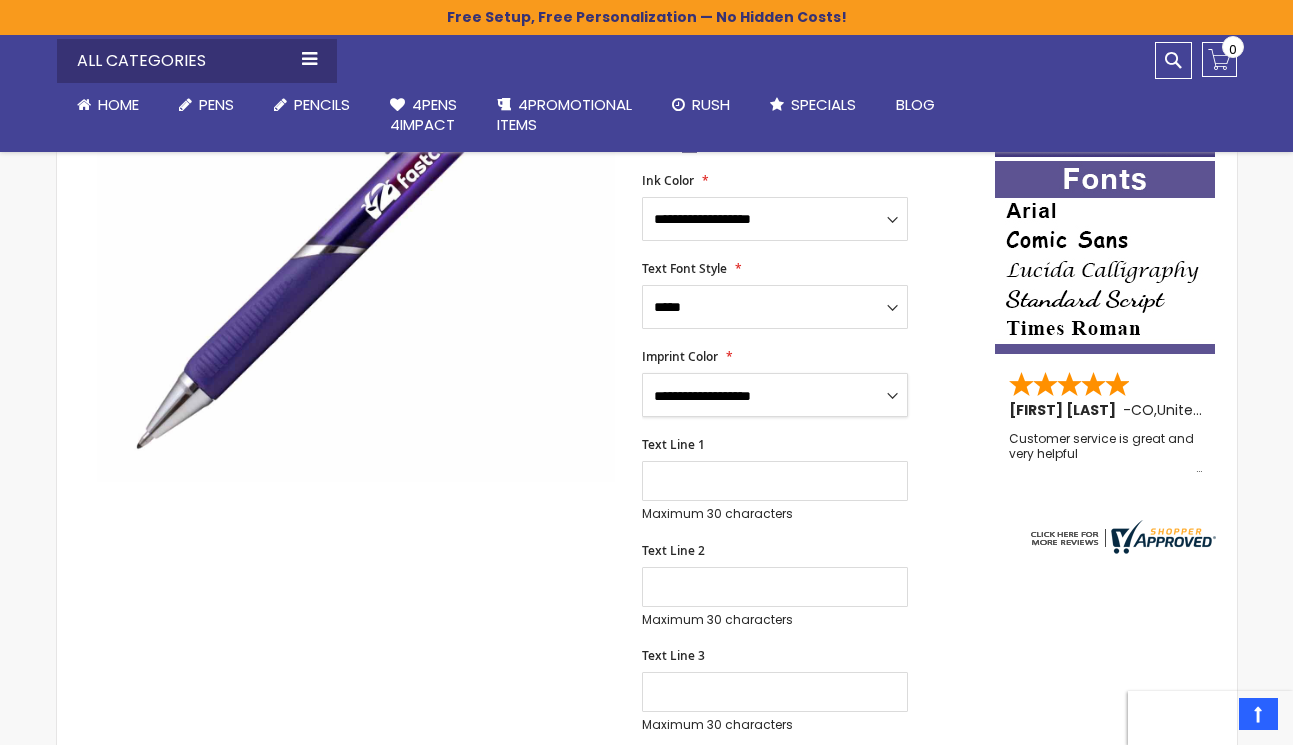 click on "**********" at bounding box center [775, 395] 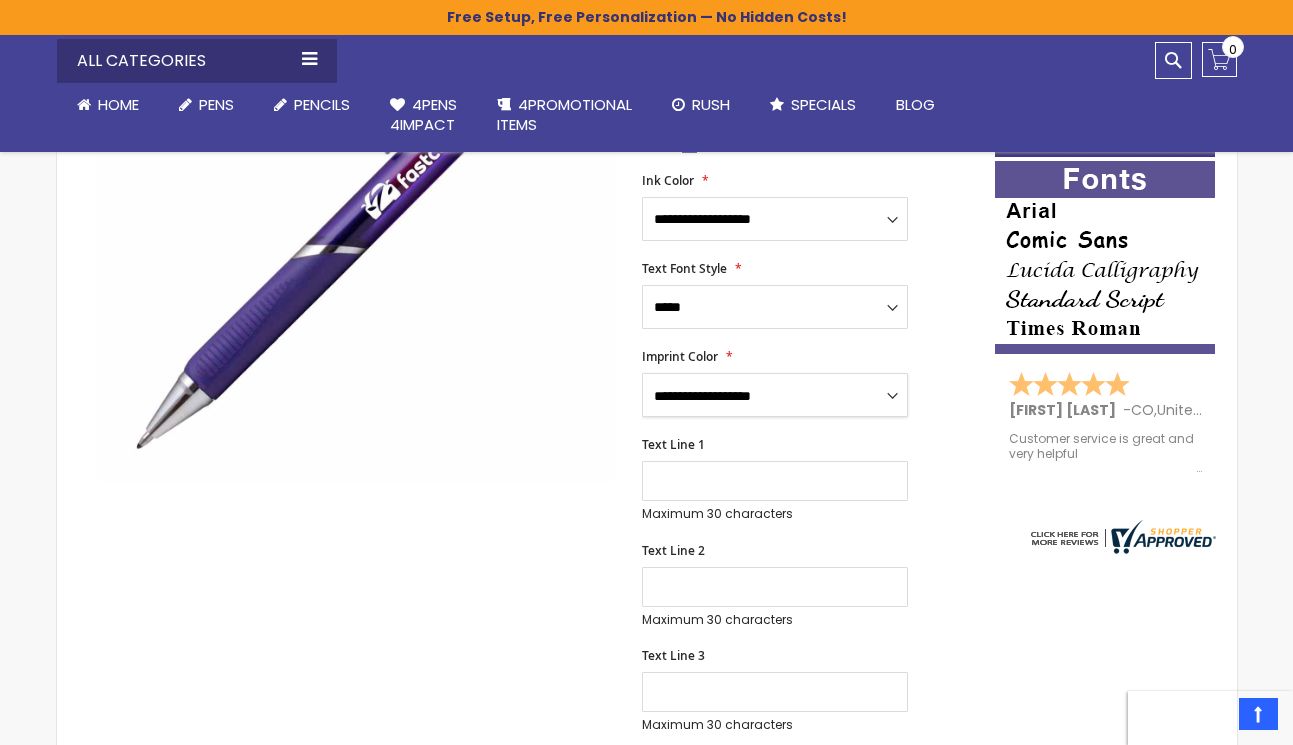 select on "*****" 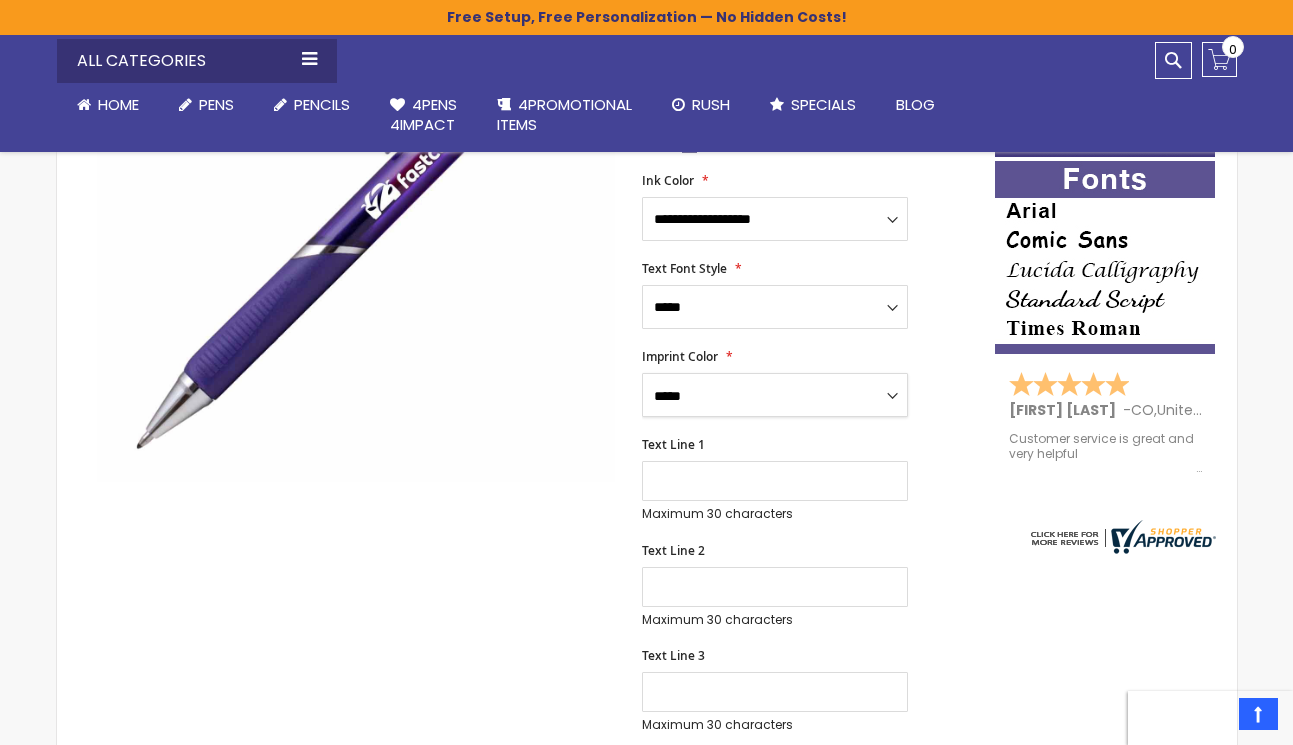 click on "**********" at bounding box center (775, 395) 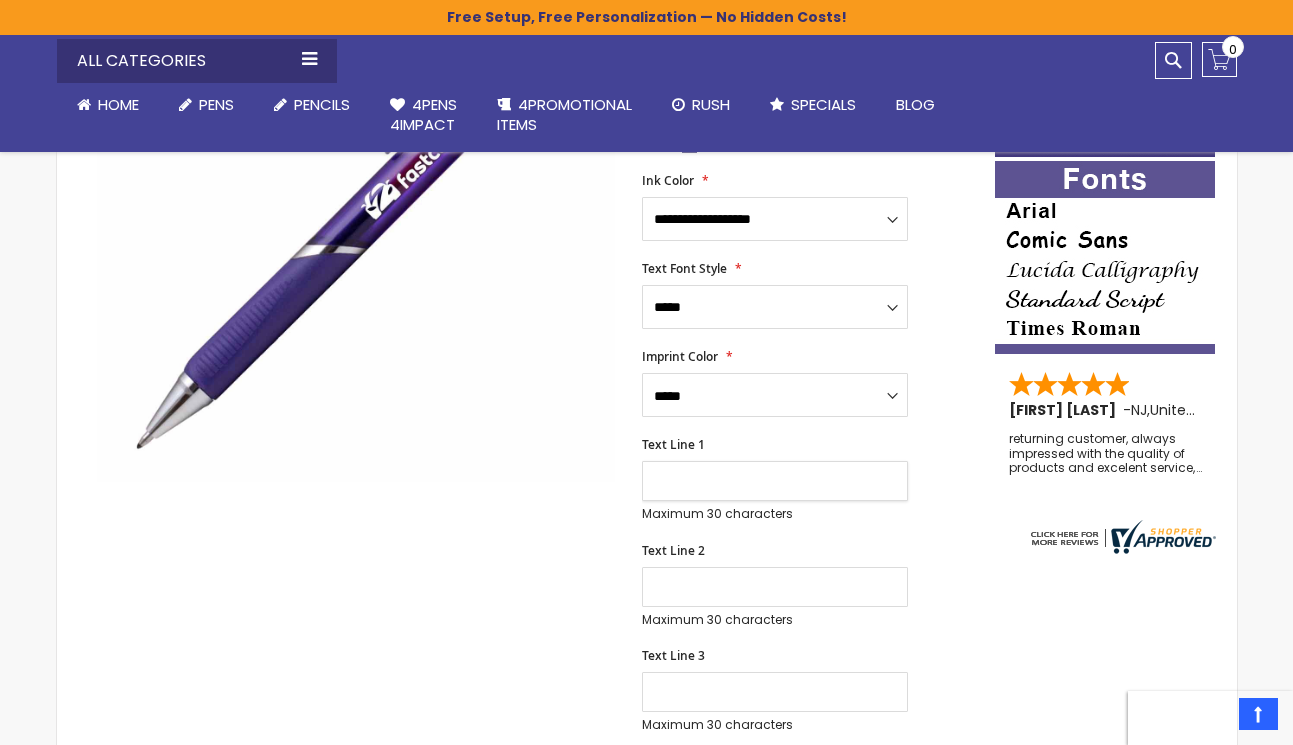 click on "Text Line 1" at bounding box center [775, 481] 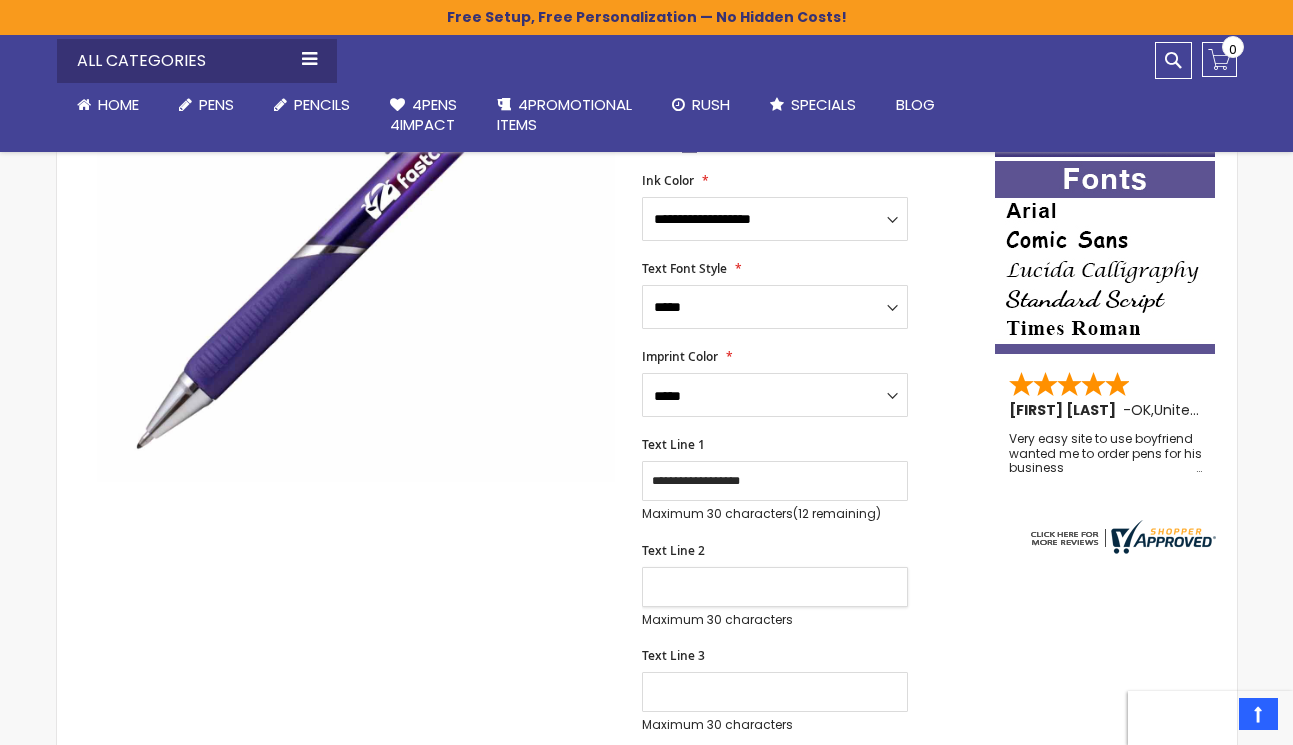 click on "Text Line 2" at bounding box center [775, 587] 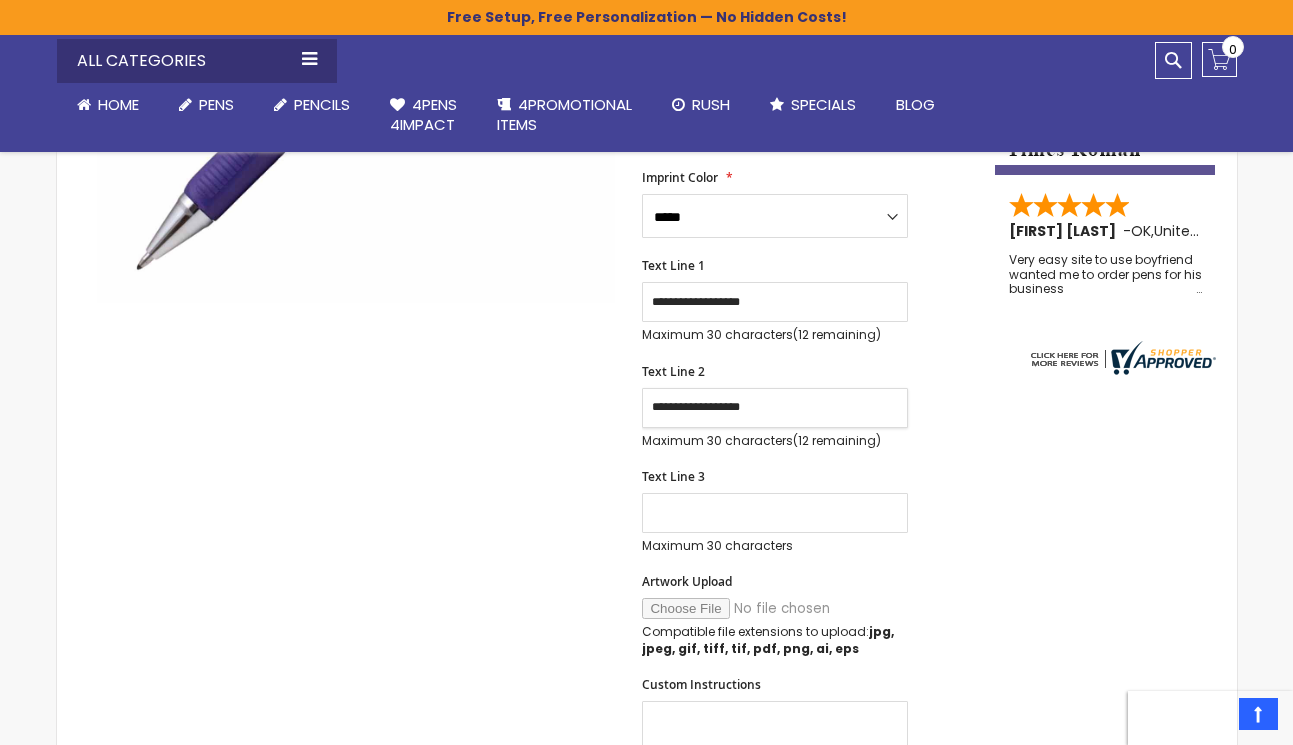 scroll, scrollTop: 600, scrollLeft: 0, axis: vertical 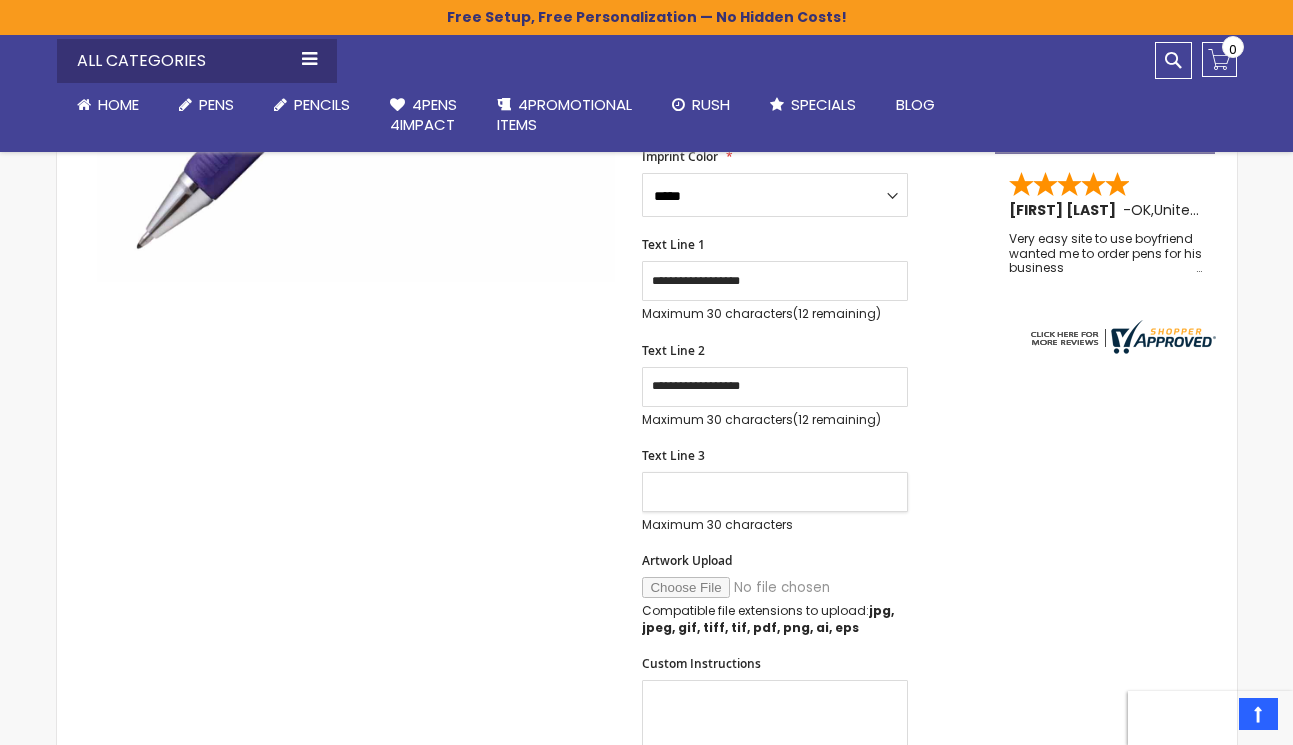 click on "Text Line 3" at bounding box center [775, 492] 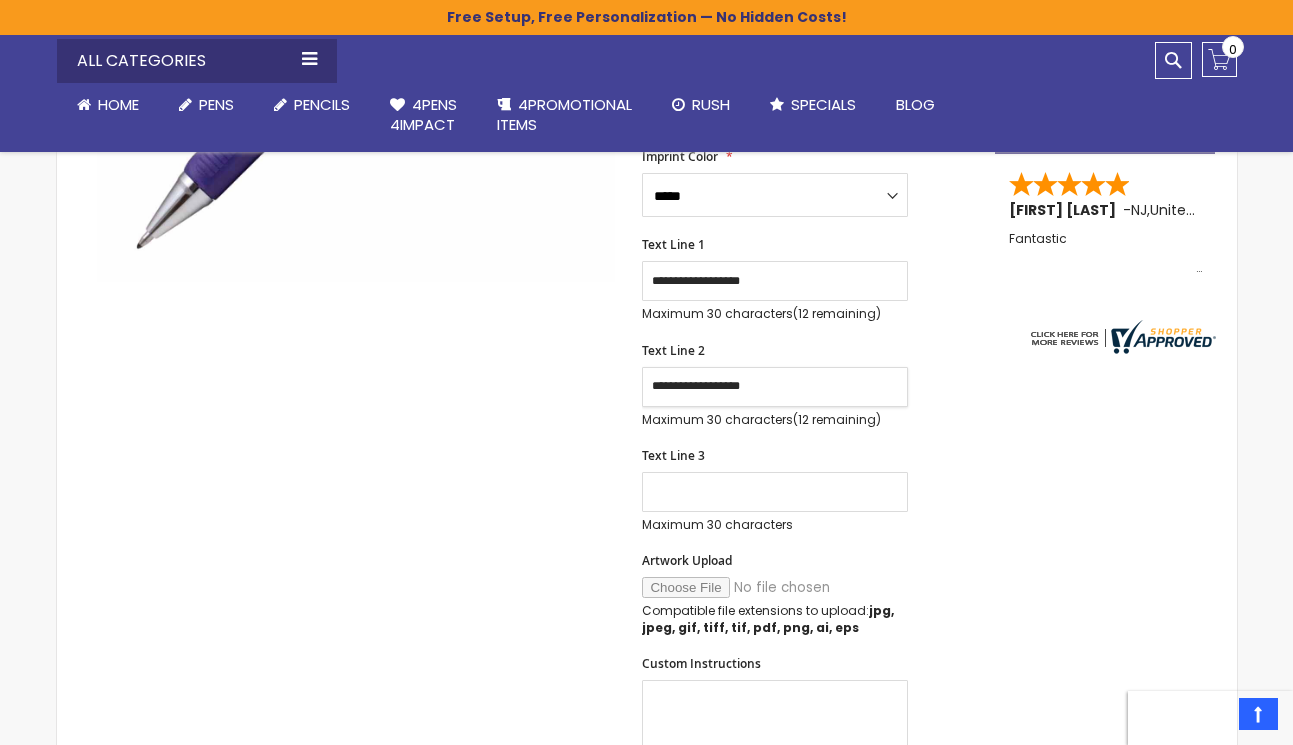 click on "**********" at bounding box center [775, 387] 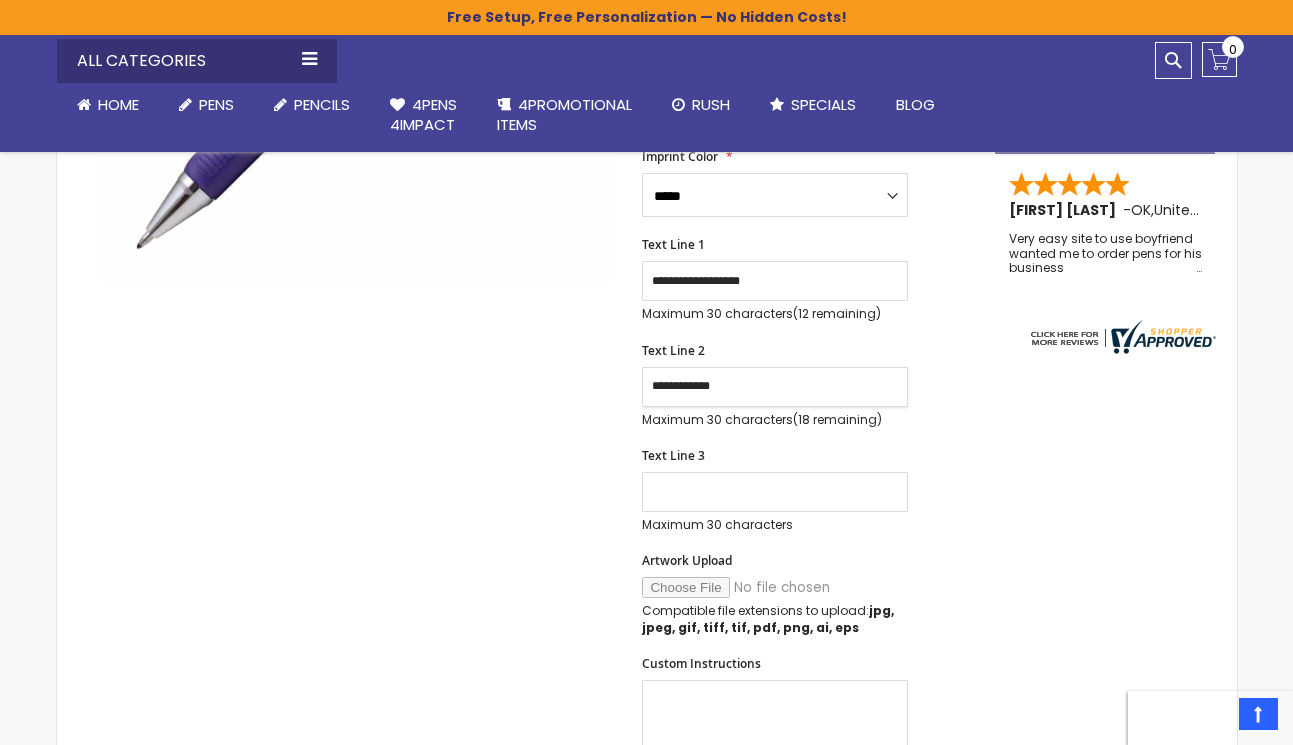 click on "**********" at bounding box center [775, 387] 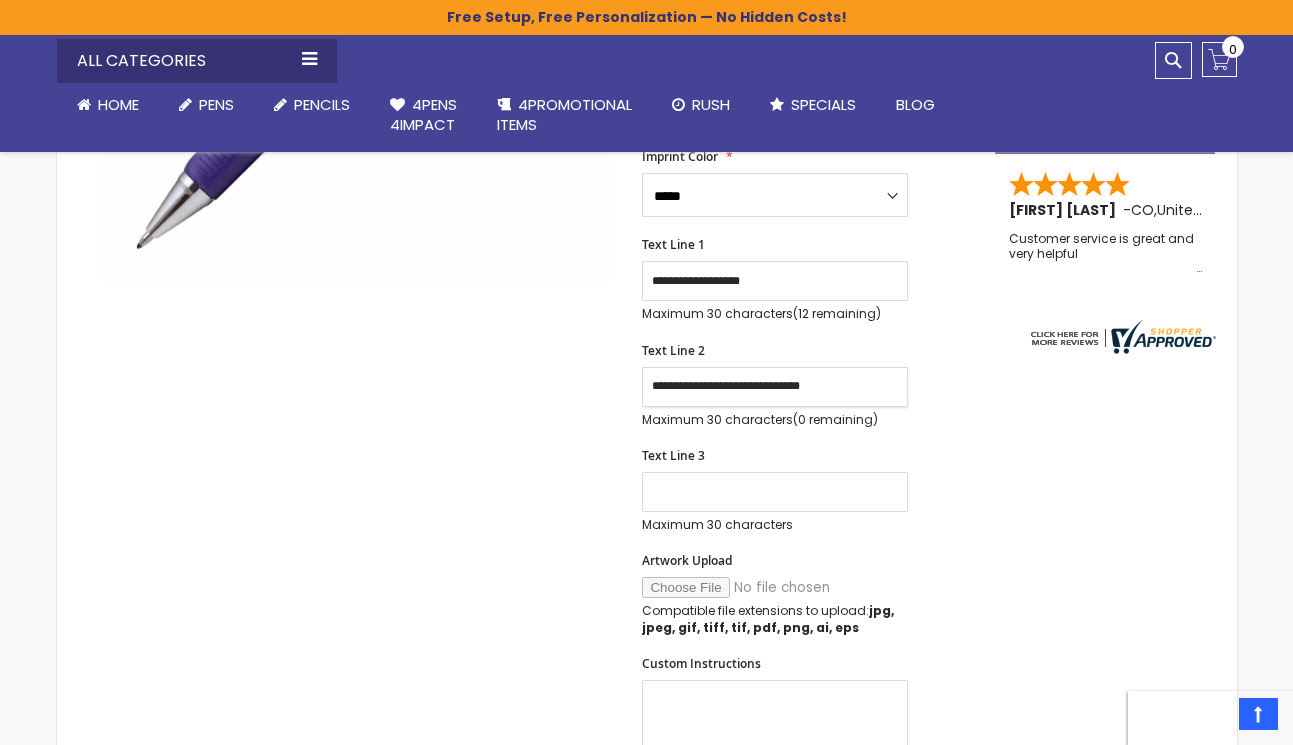 type on "**********" 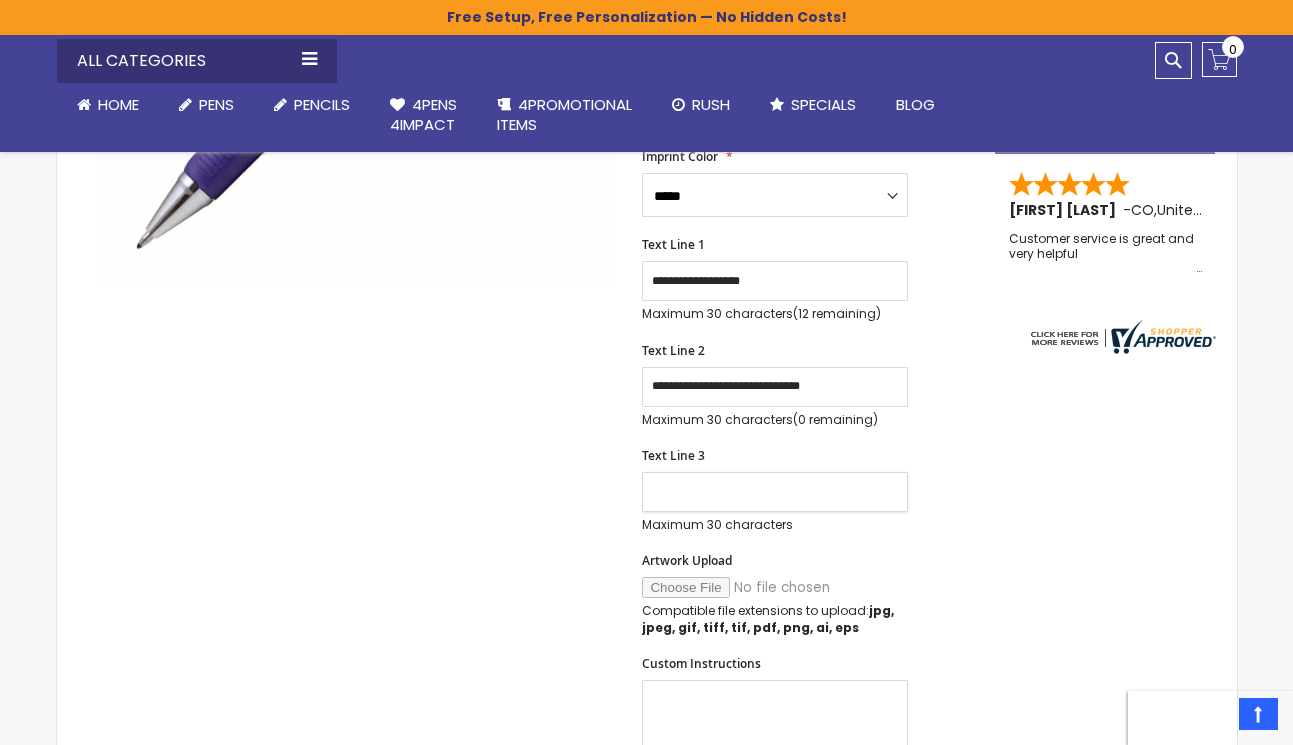 click on "Text Line 3" at bounding box center [775, 492] 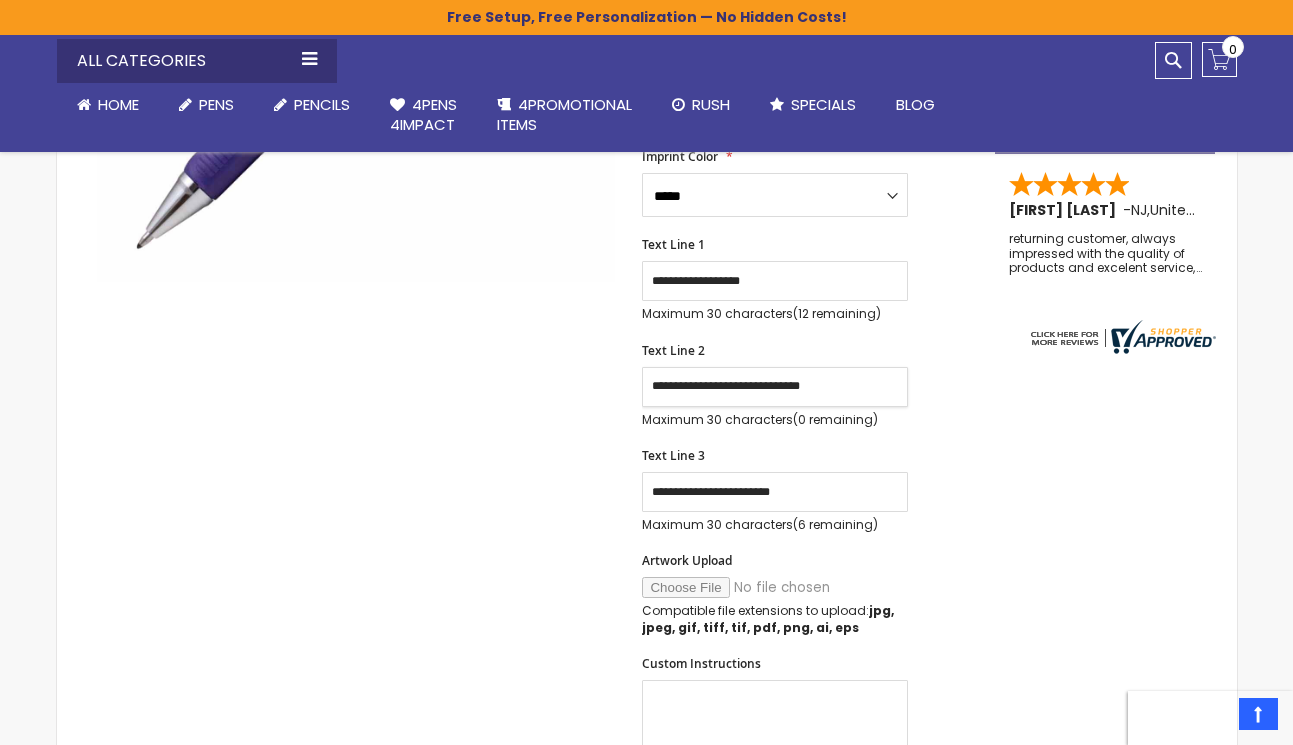 click on "**********" at bounding box center (775, 387) 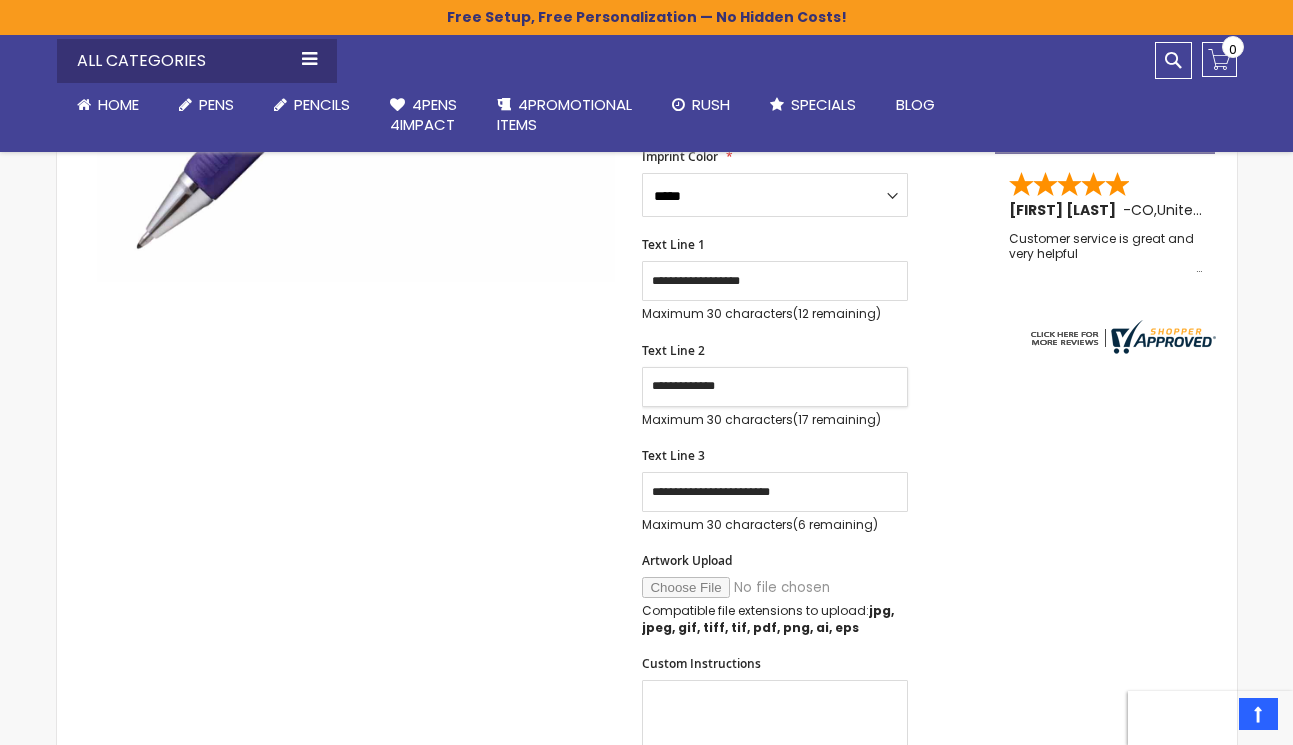 click on "**********" at bounding box center [775, 387] 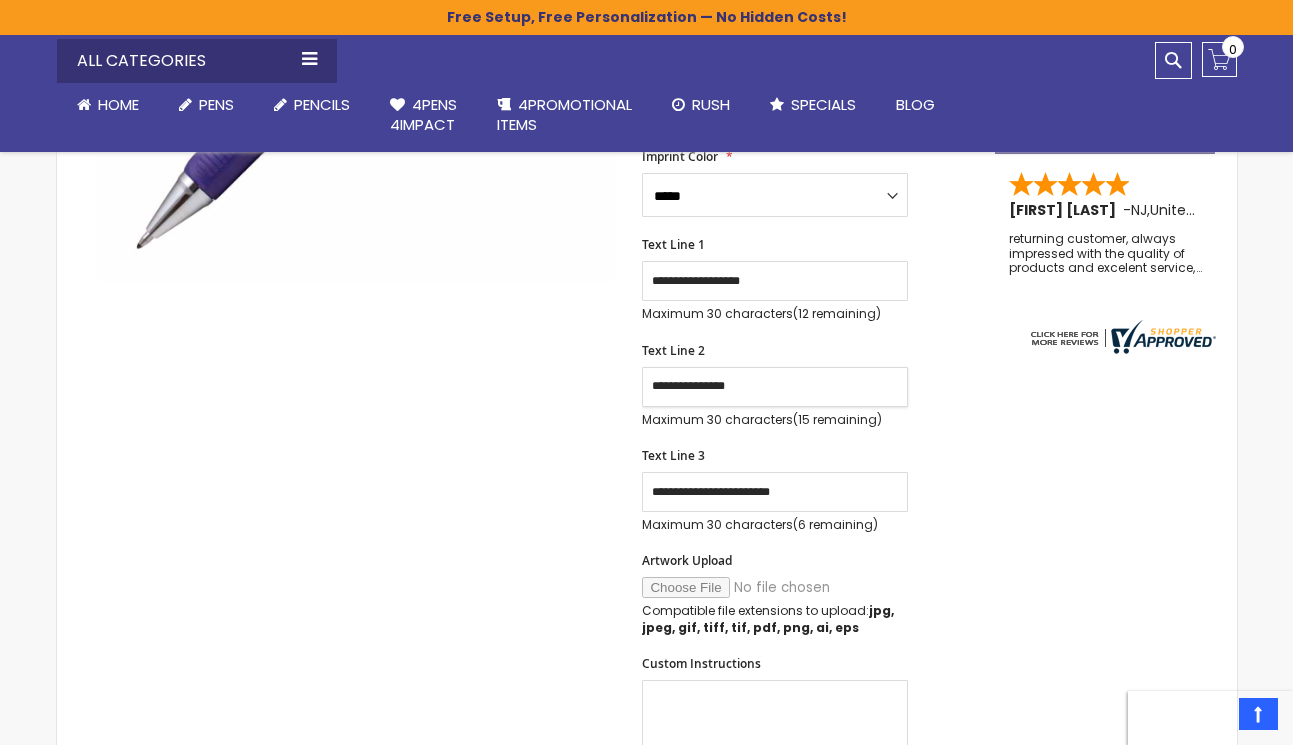 click on "**********" at bounding box center [775, 387] 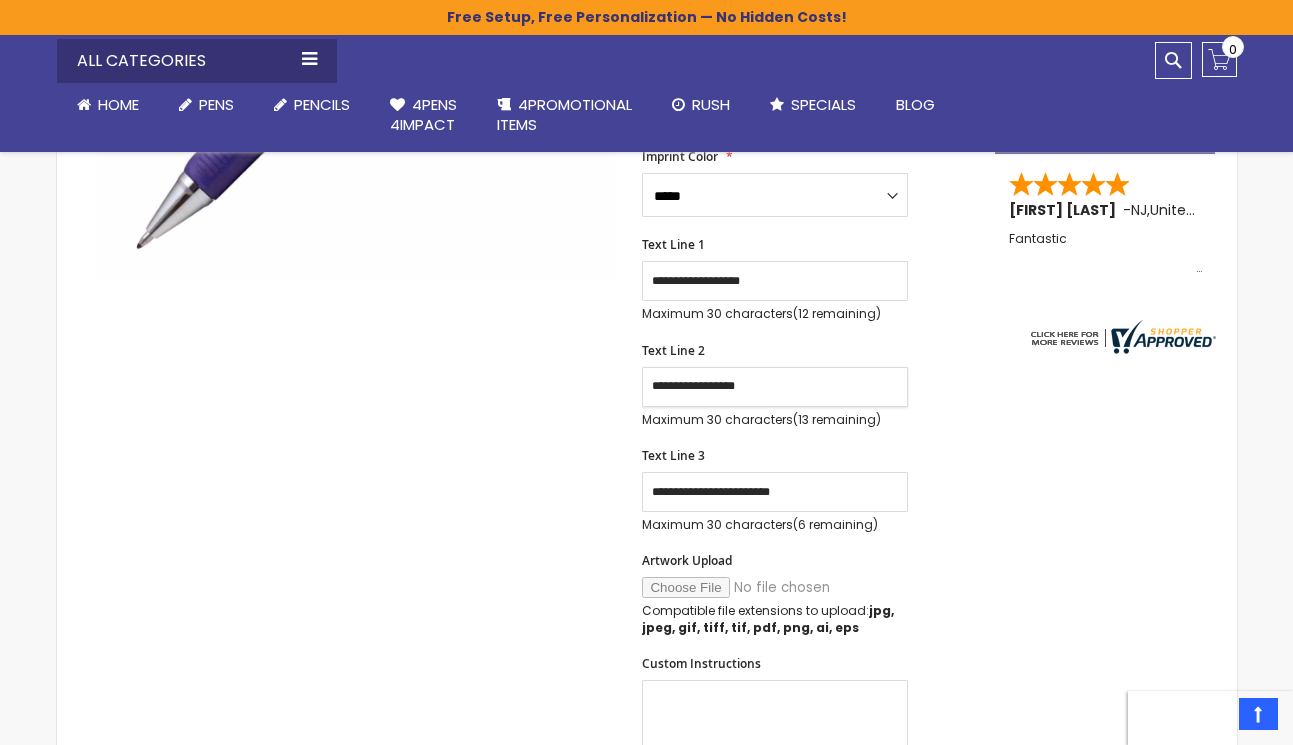 click on "**********" at bounding box center [775, 387] 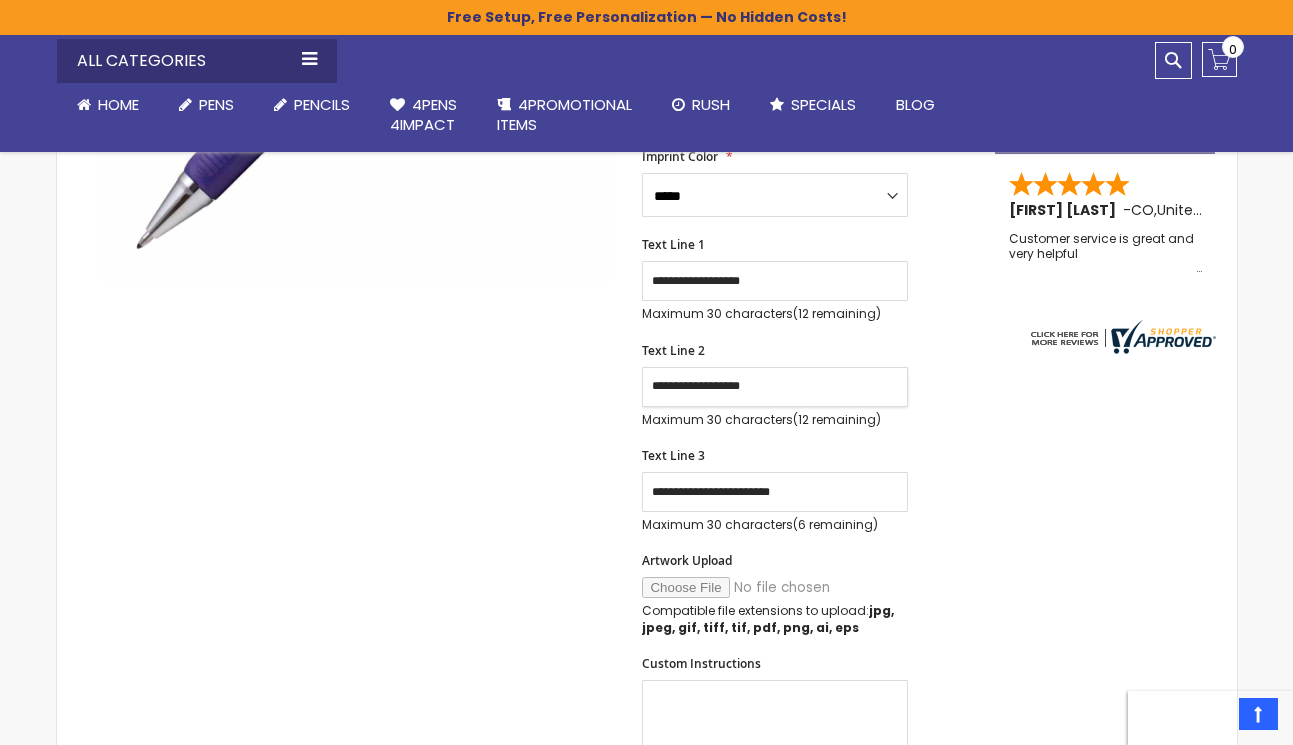 click on "**********" at bounding box center (775, 387) 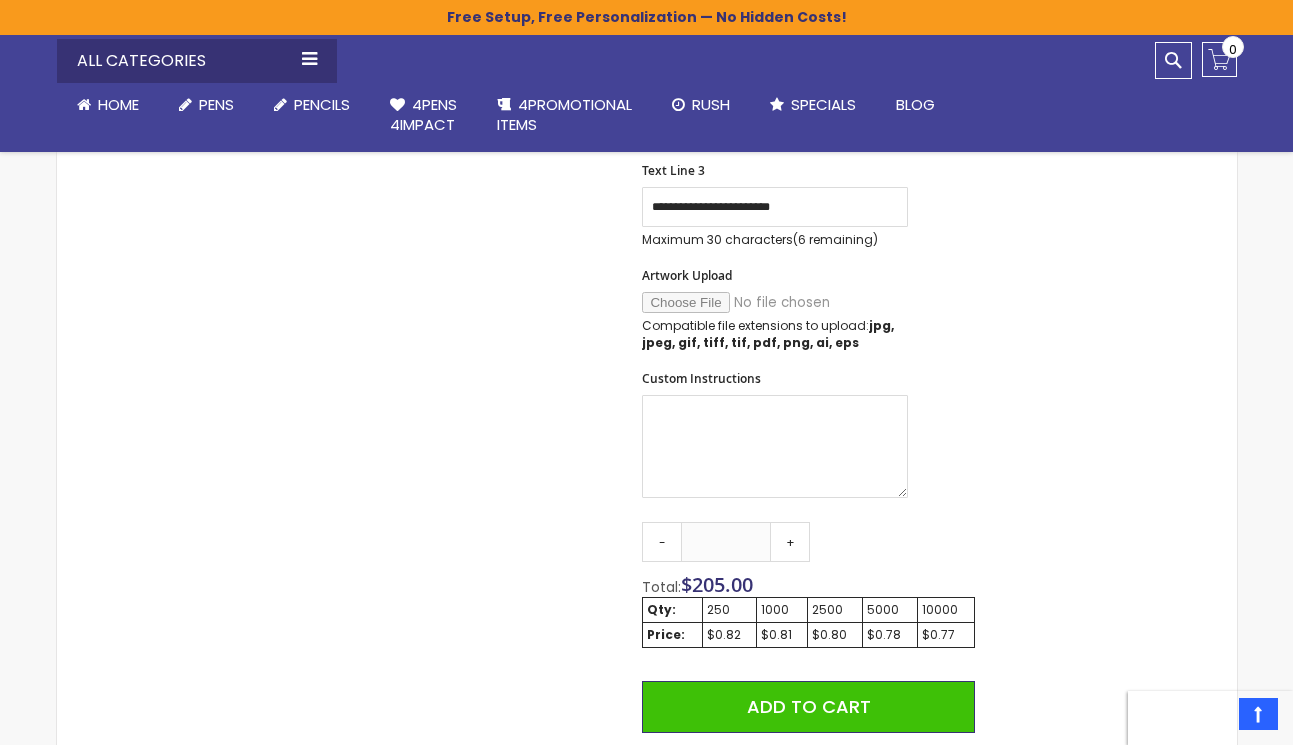 scroll, scrollTop: 1000, scrollLeft: 0, axis: vertical 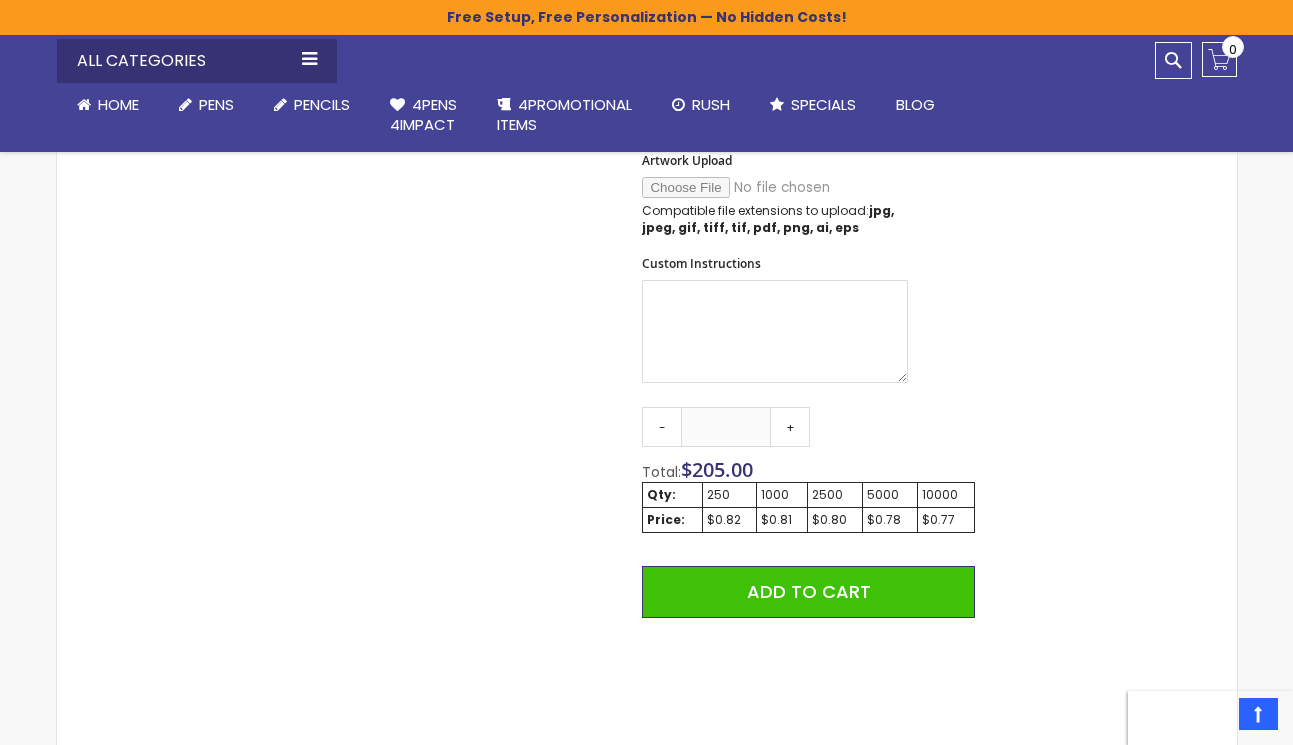 type on "**********" 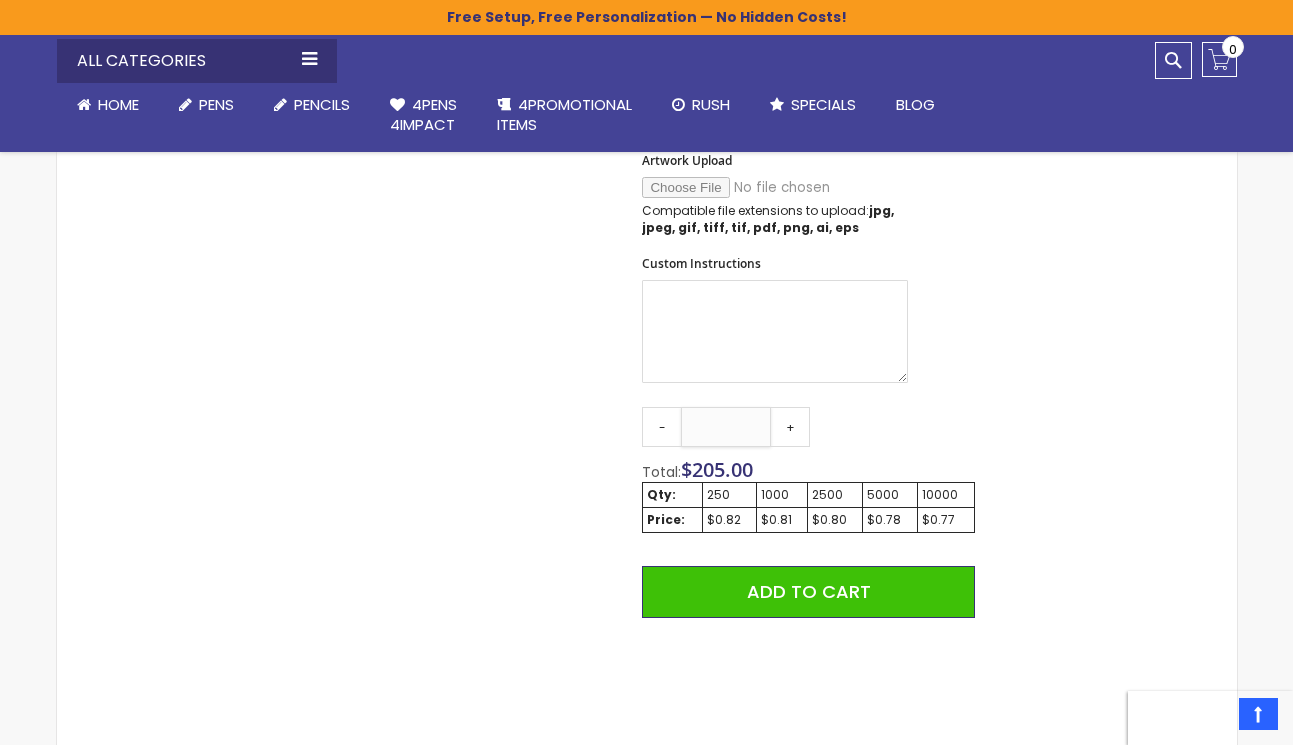 drag, startPoint x: 737, startPoint y: 426, endPoint x: 693, endPoint y: 428, distance: 44.04543 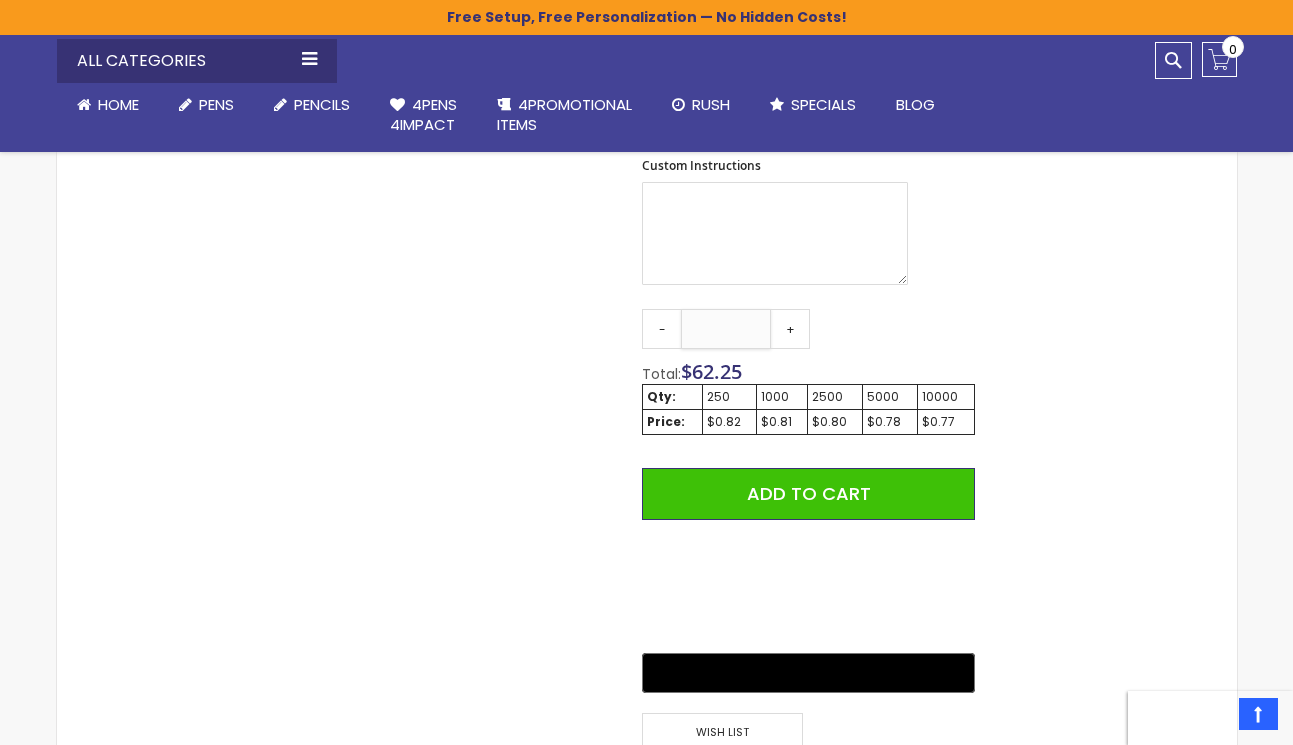 scroll, scrollTop: 1200, scrollLeft: 0, axis: vertical 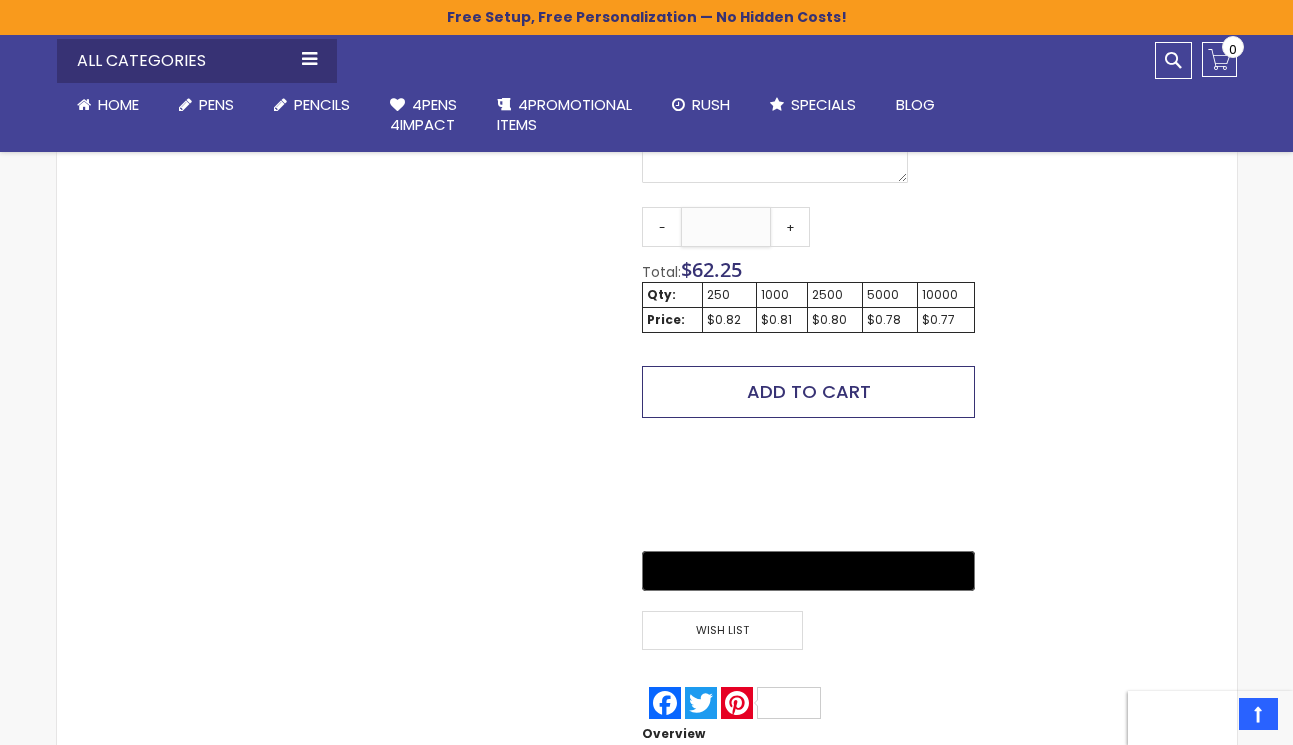 type on "**" 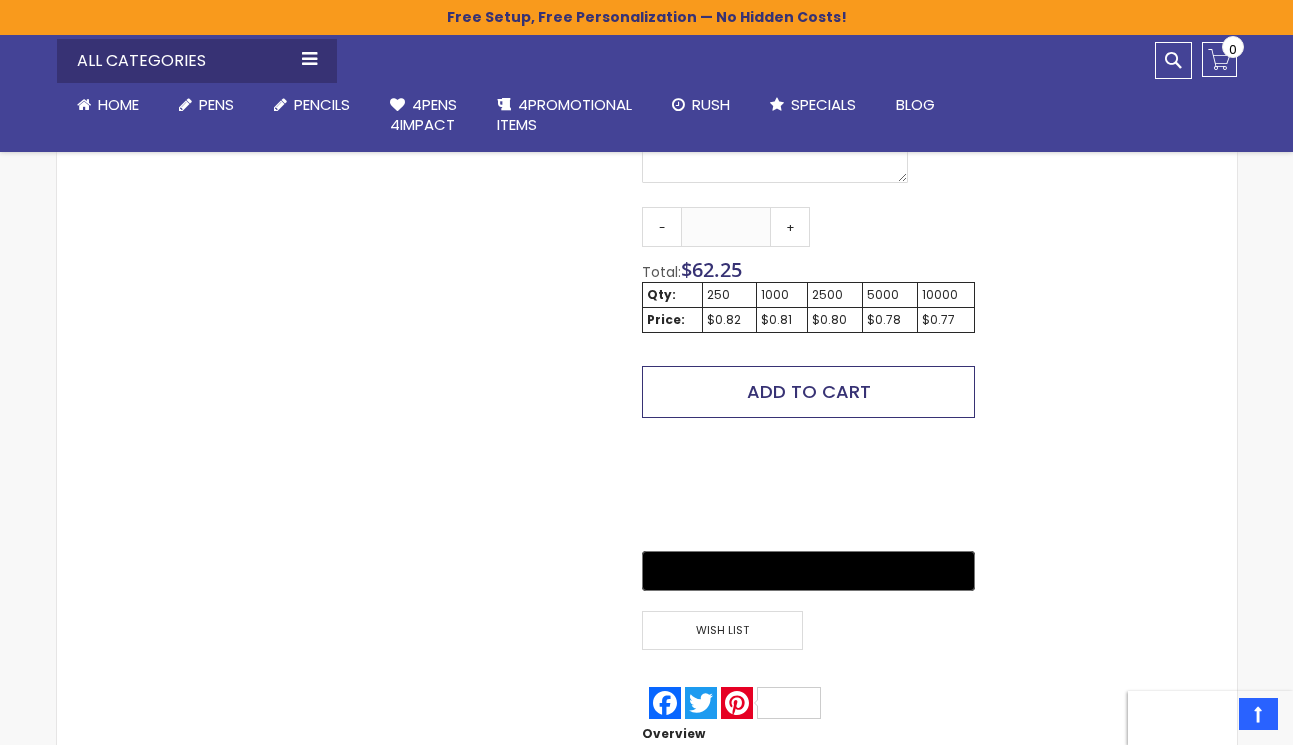click on "Add to Cart" at bounding box center (809, 391) 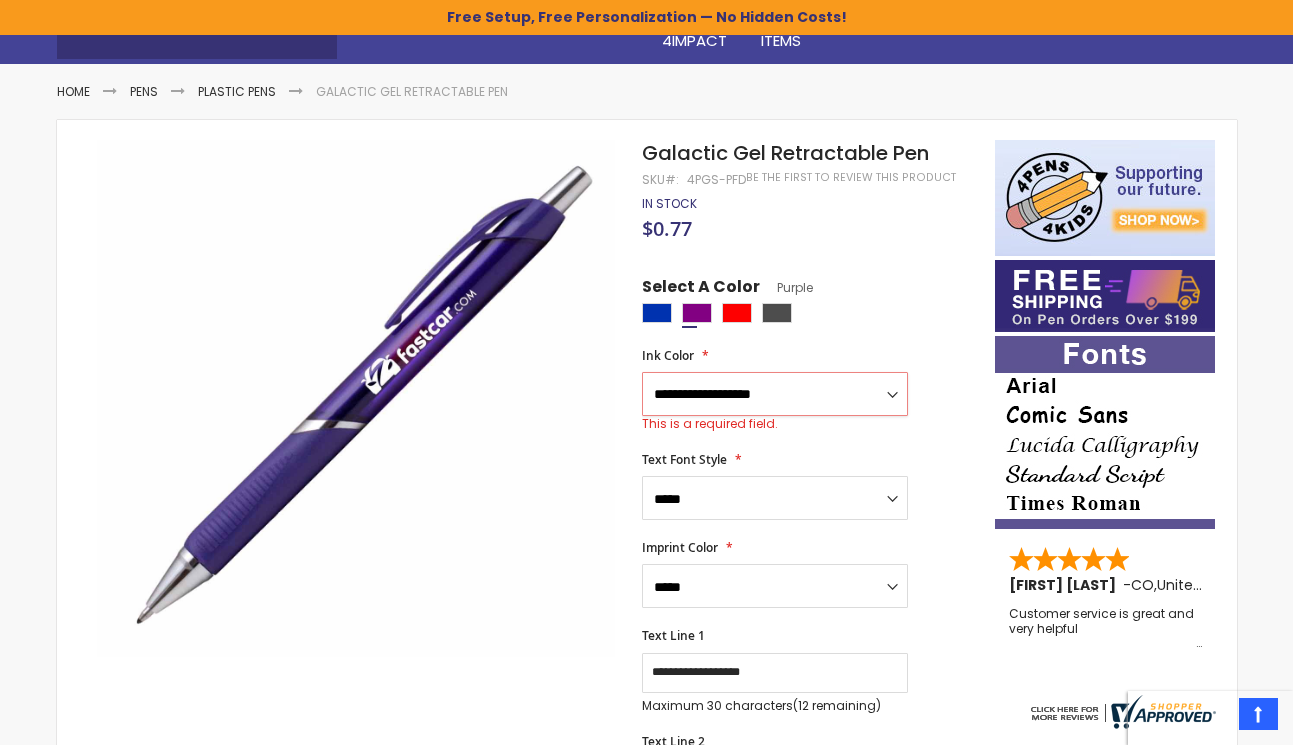 scroll, scrollTop: 224, scrollLeft: 0, axis: vertical 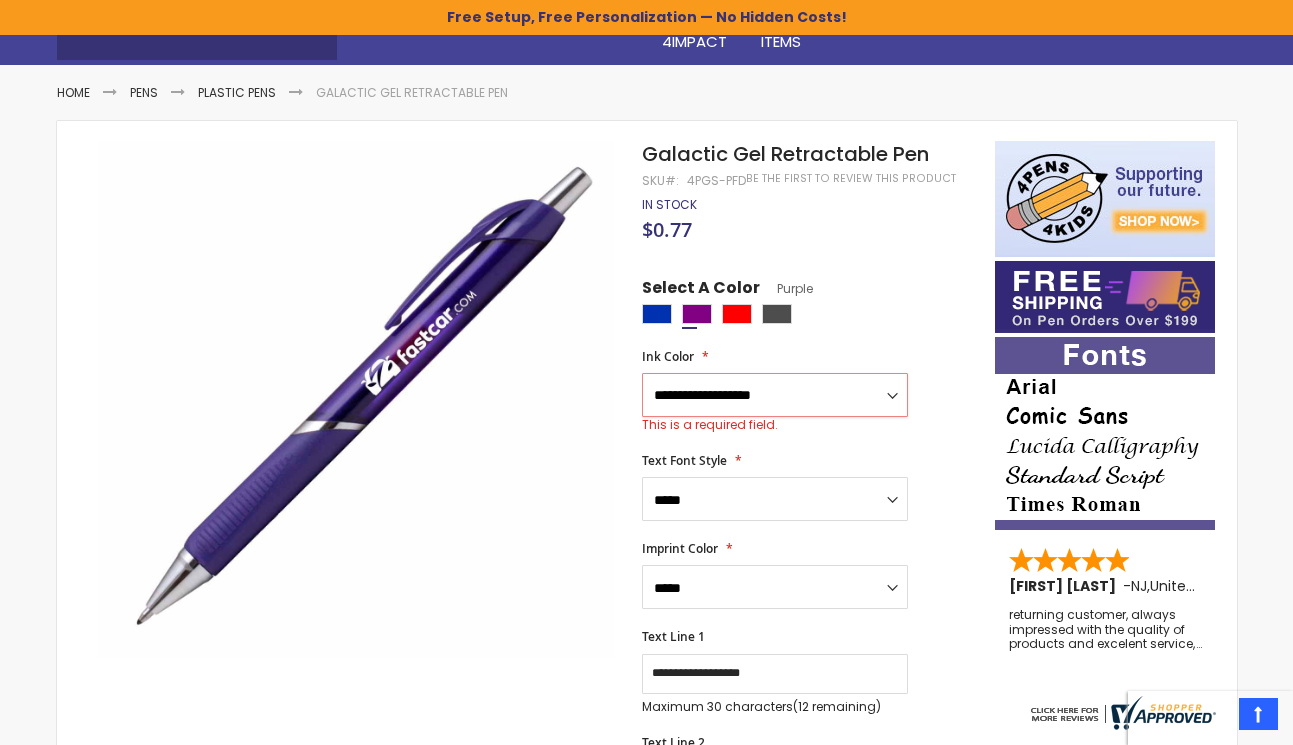 click on "**********" at bounding box center [775, 395] 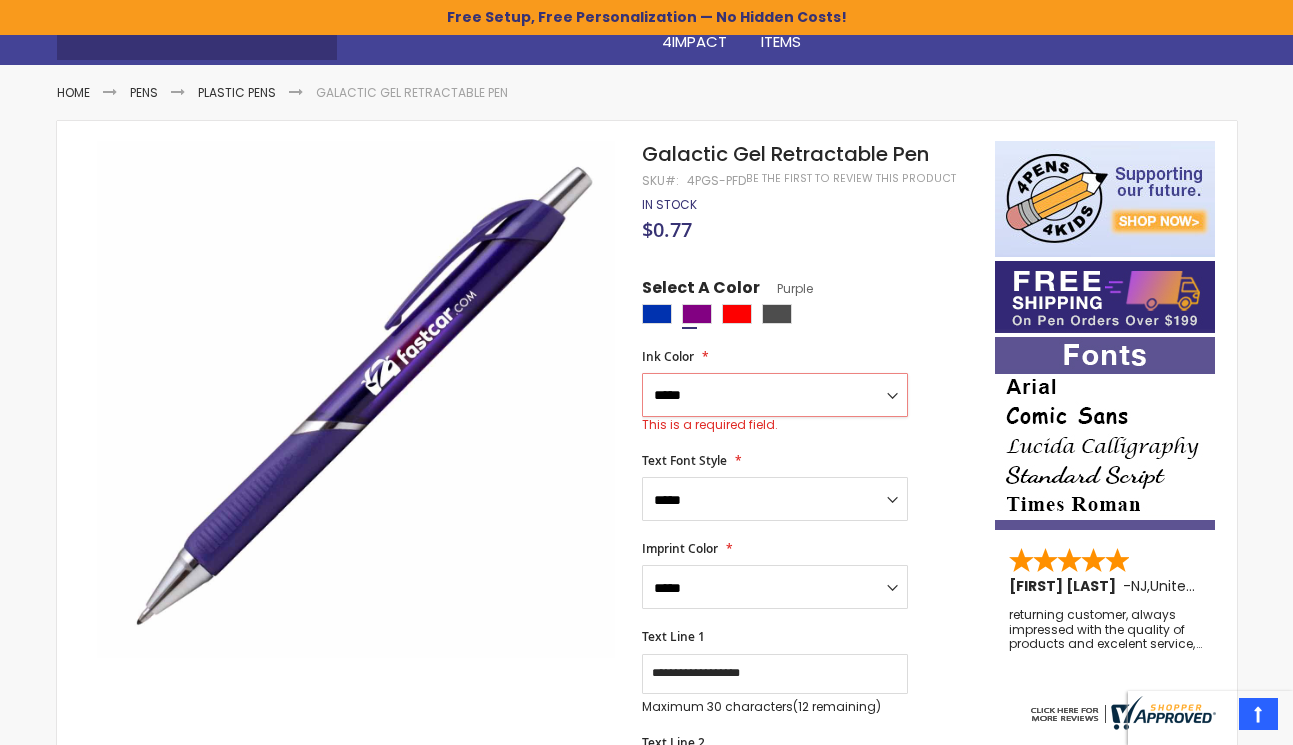 click on "**********" at bounding box center (775, 395) 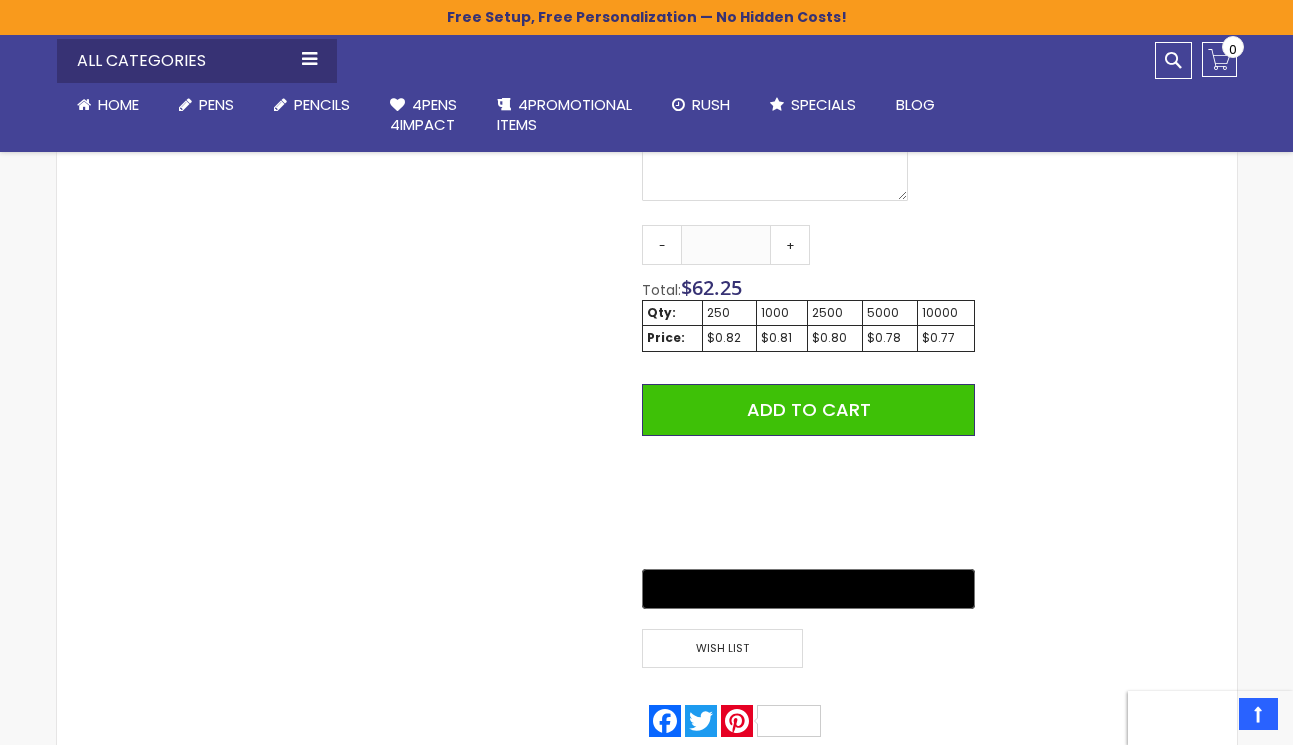 scroll, scrollTop: 1324, scrollLeft: 0, axis: vertical 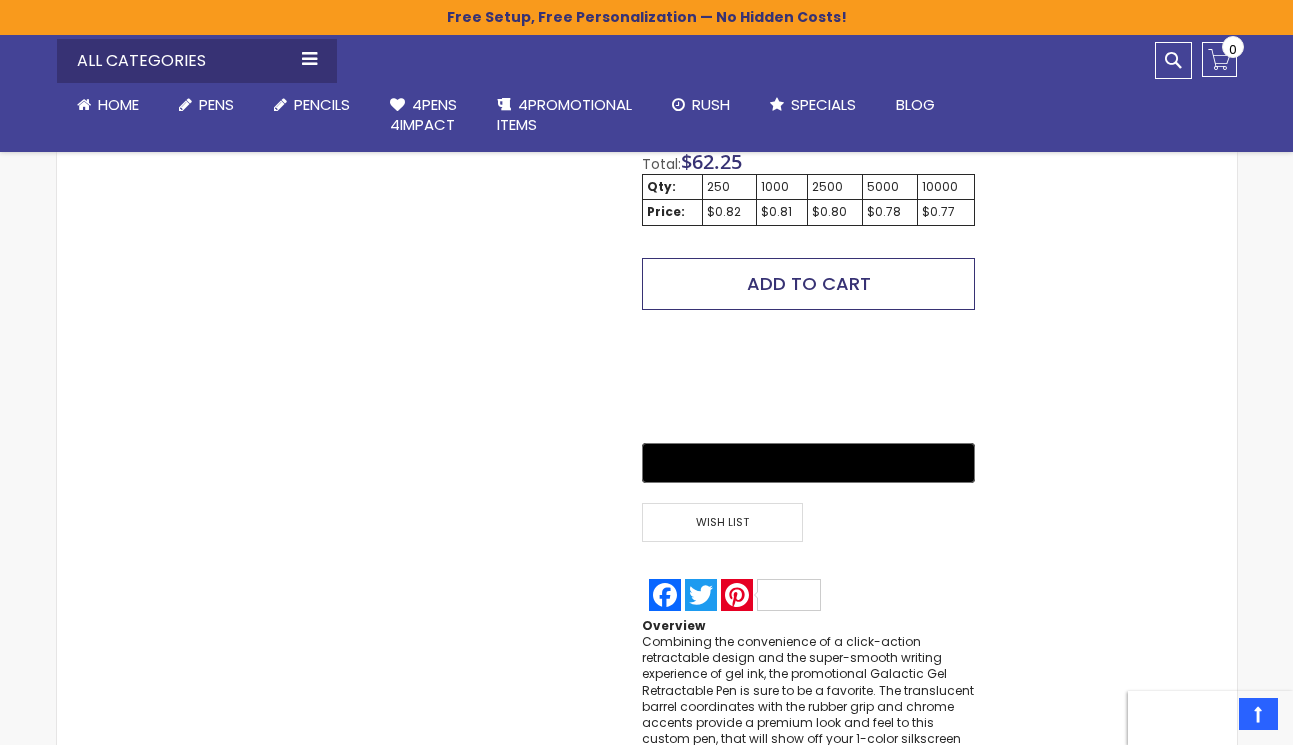 click on "Add to Cart" at bounding box center (809, 283) 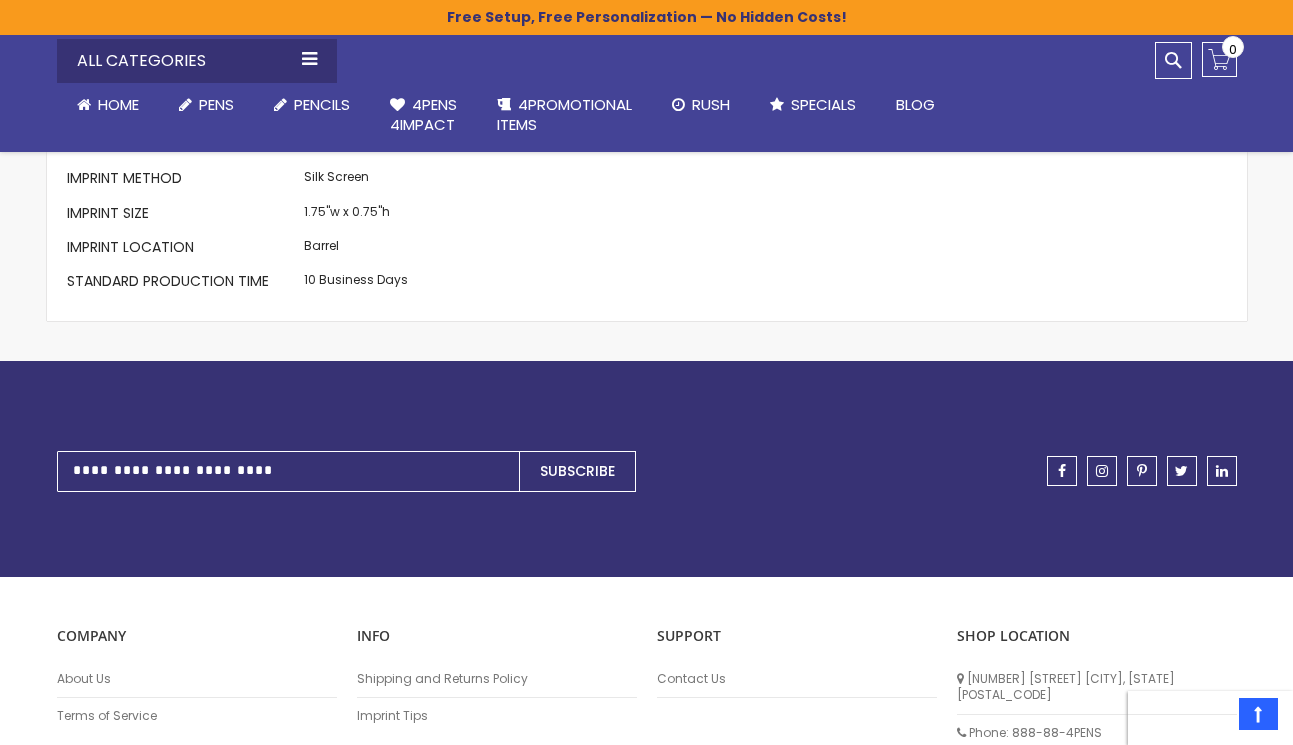 scroll, scrollTop: 2229, scrollLeft: 0, axis: vertical 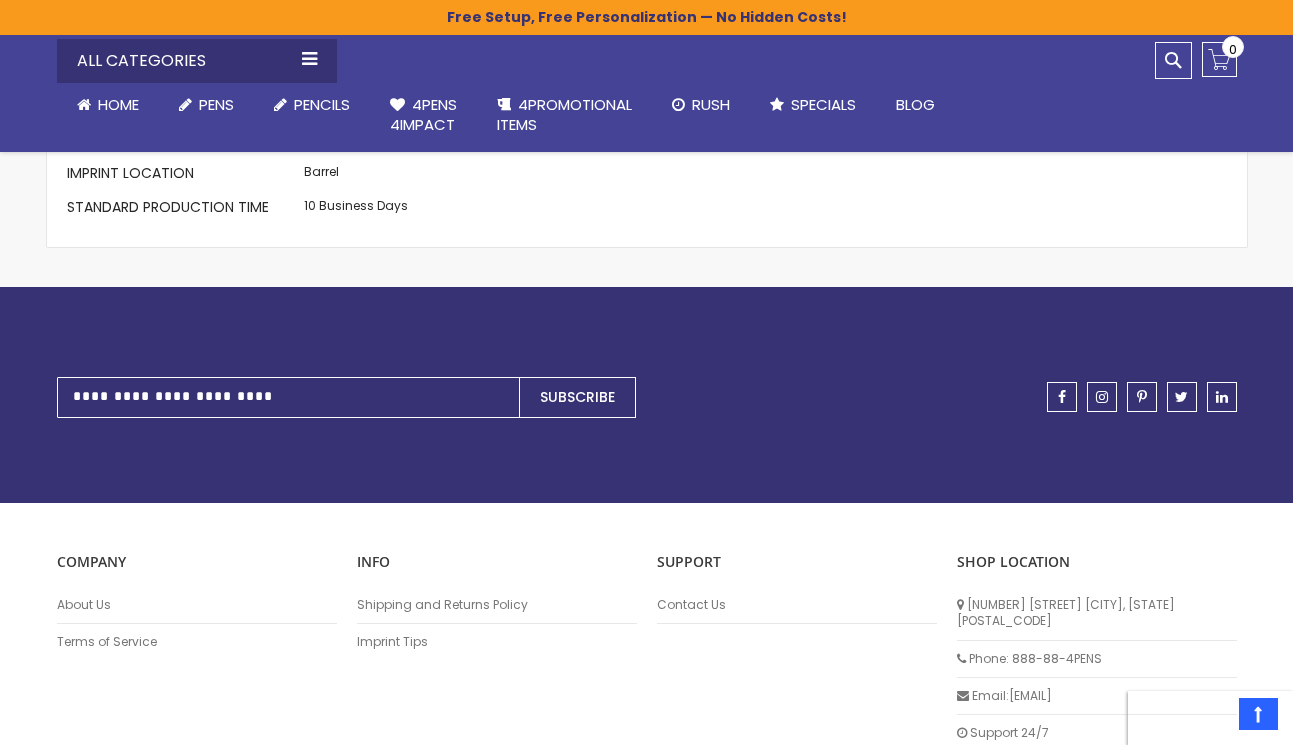 click on "Skip to Content
Welcome, Glenda Riddle!
Wishlist
Sign Out
Sign In
Sign In
Login
Forgot Your Password?
Create an Account
My Account
Toggle Nav
Search
All Categories Pens" at bounding box center [646, -971] 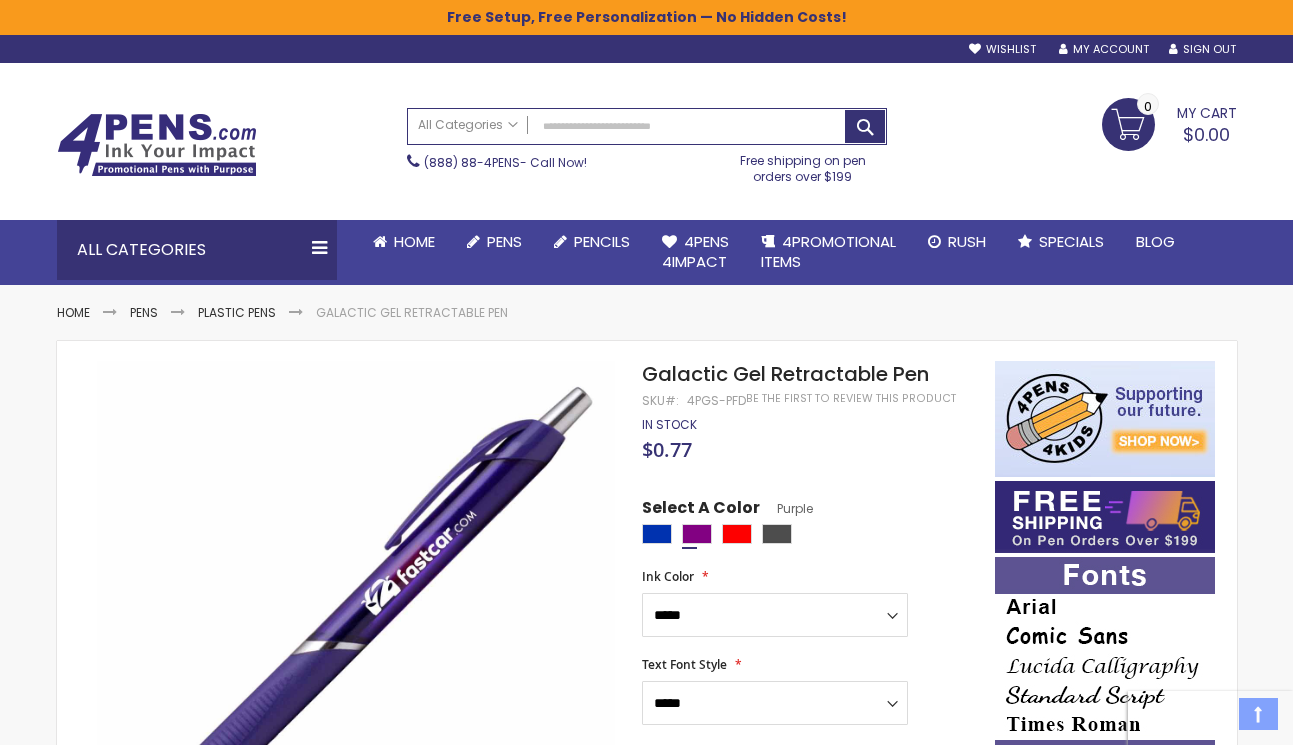 scroll, scrollTop: 0, scrollLeft: 0, axis: both 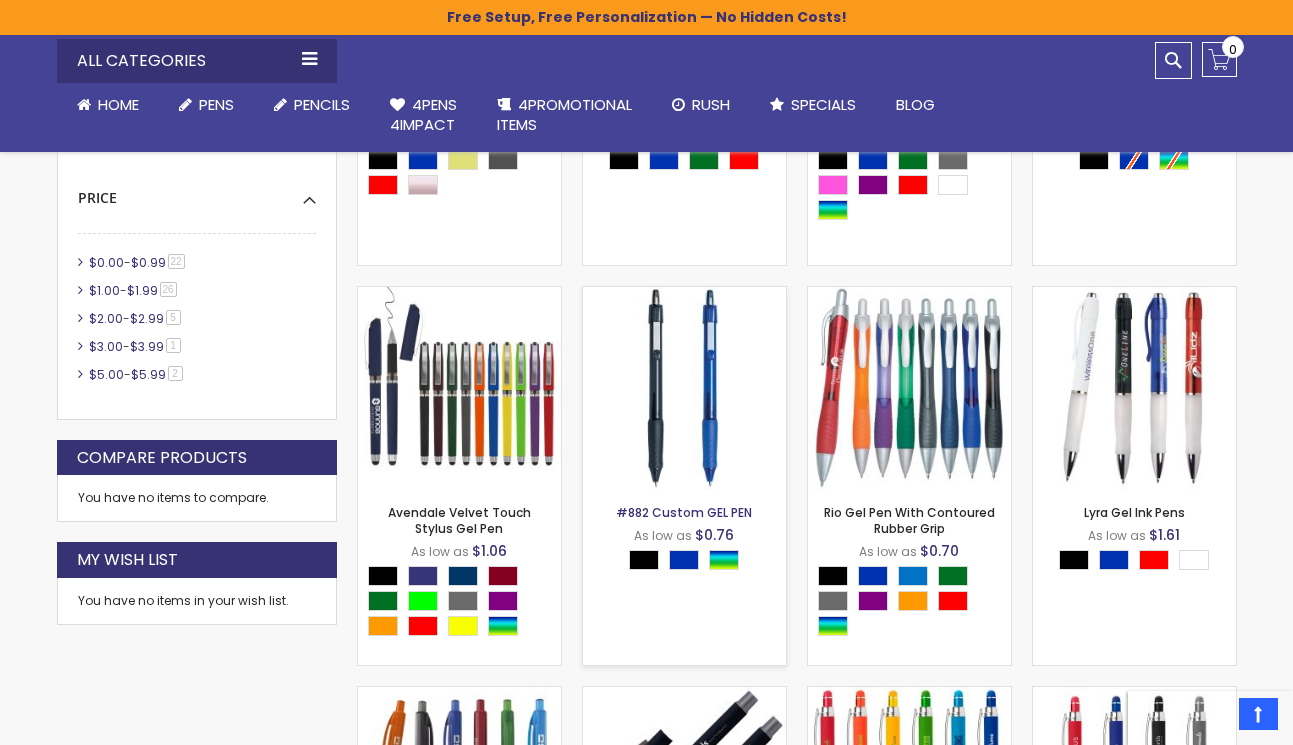 click on "#882 Custom GEL PEN" at bounding box center [684, 512] 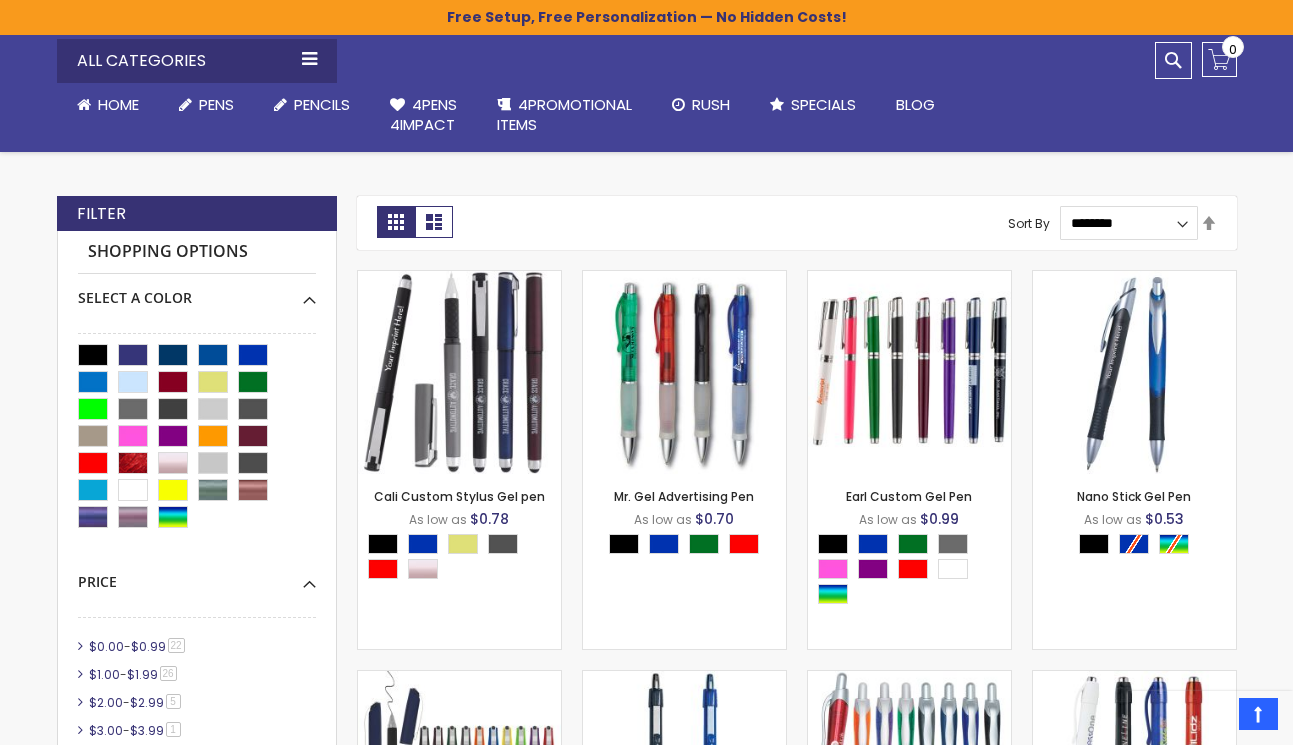 scroll, scrollTop: 380, scrollLeft: 0, axis: vertical 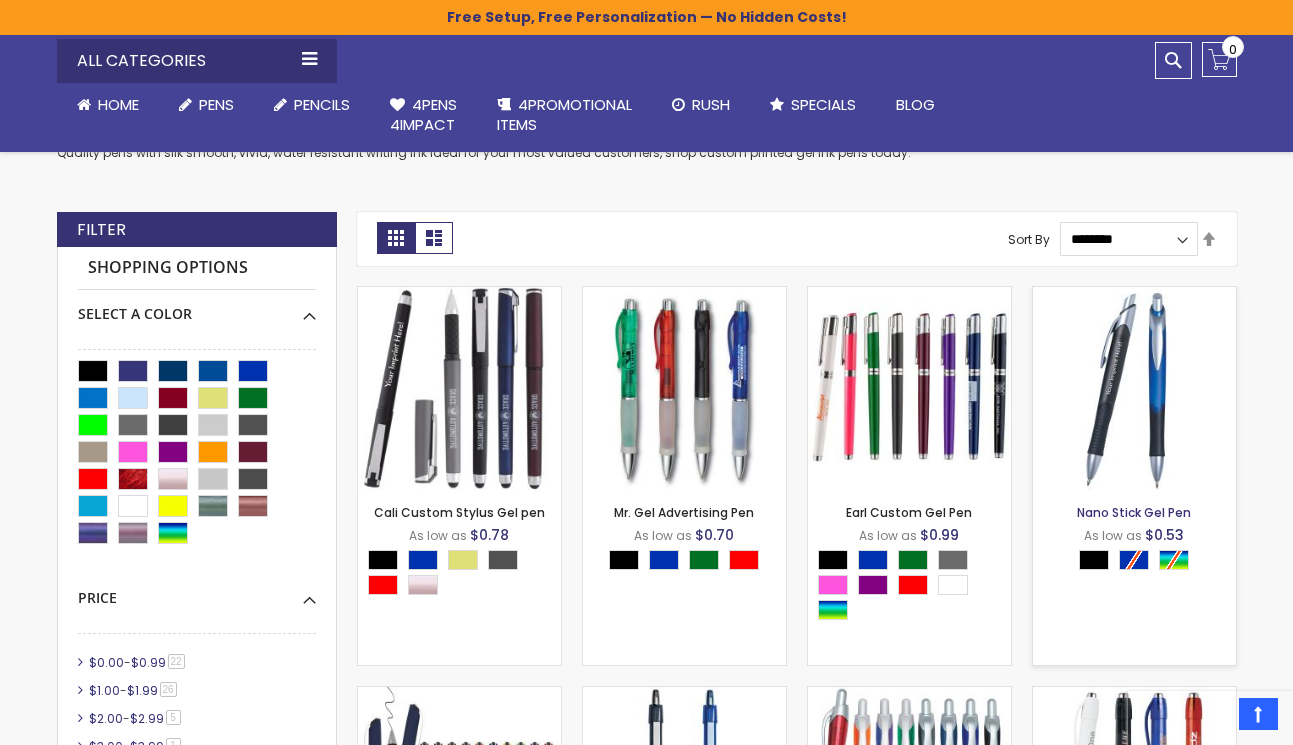 click on "Nano Stick Gel Pen" at bounding box center (1134, 512) 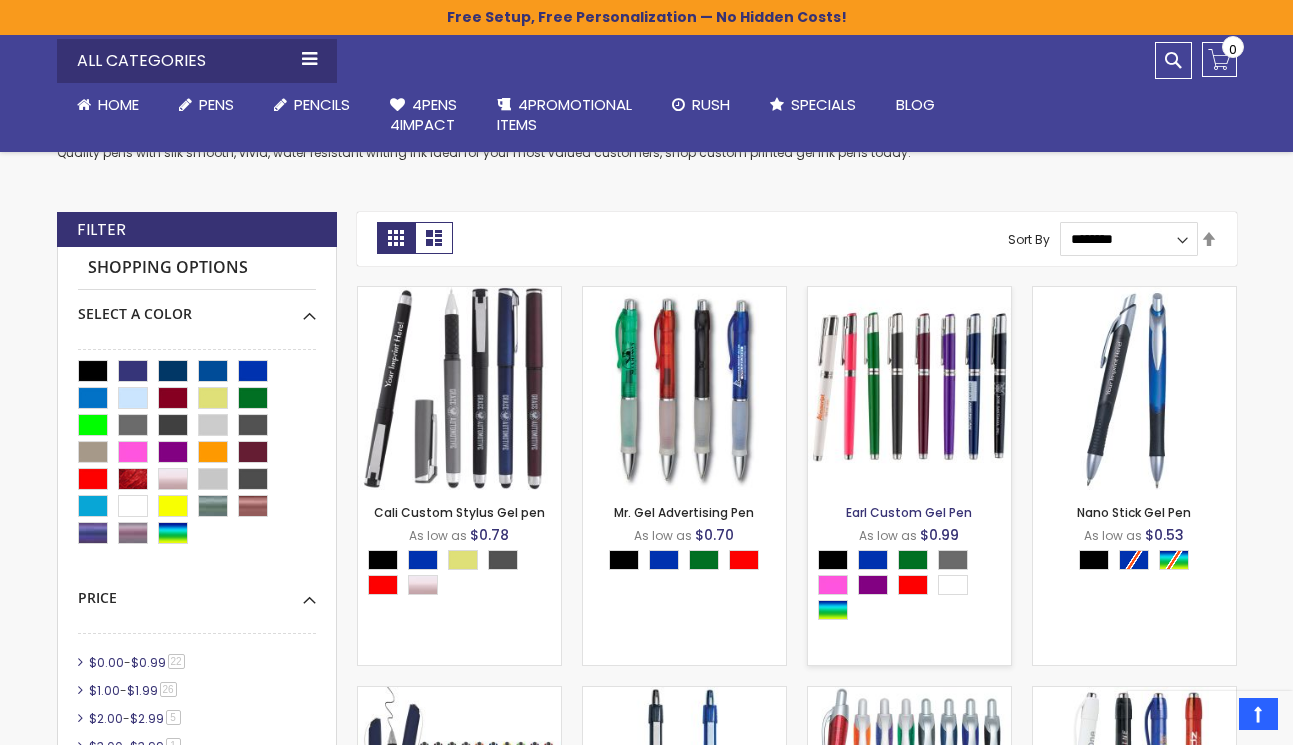 click on "Earl Custom Gel Pen" at bounding box center [909, 512] 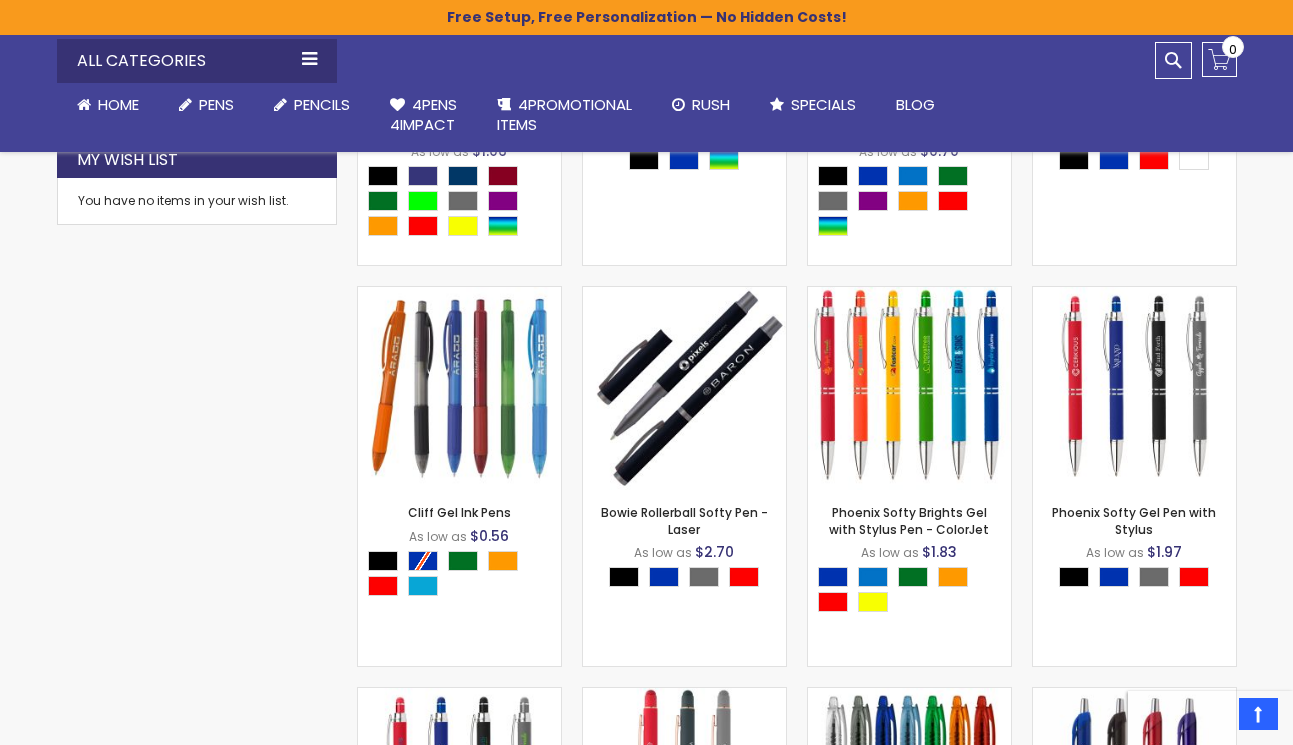 scroll, scrollTop: 1280, scrollLeft: 0, axis: vertical 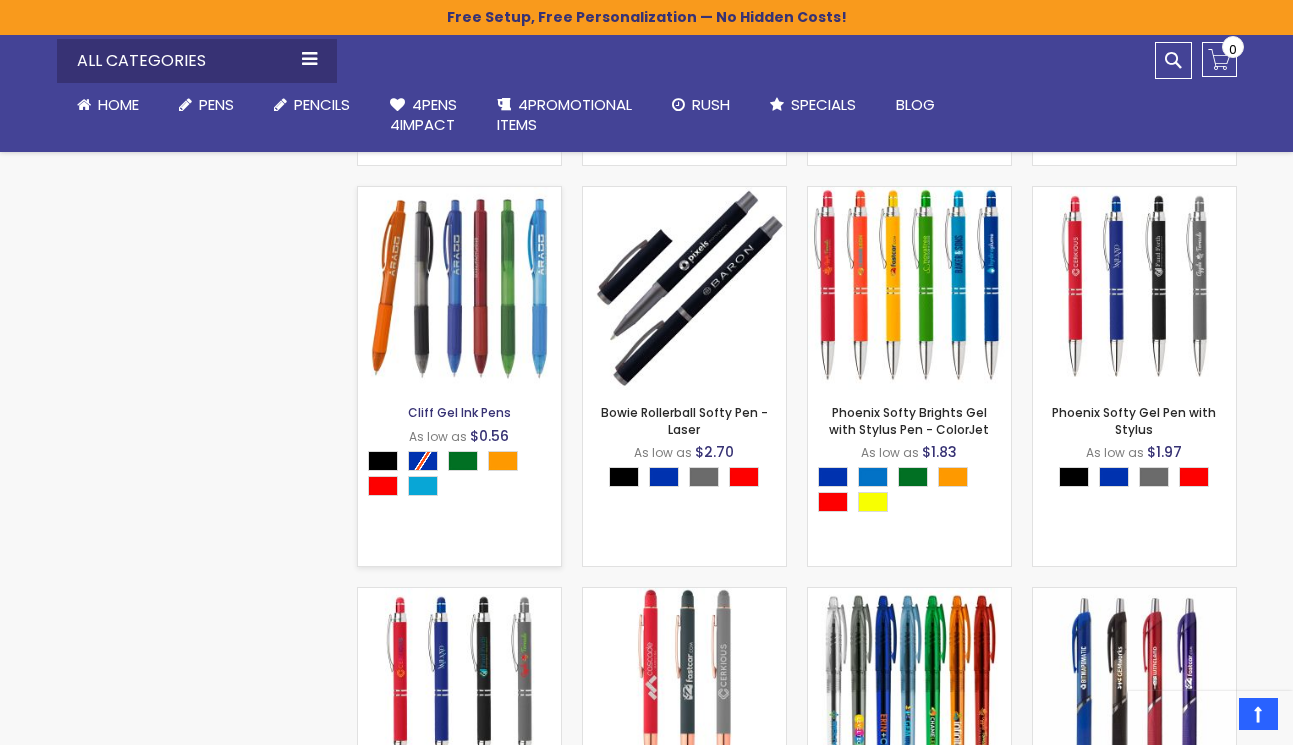 click on "Cliff Gel Ink Pens" at bounding box center [459, 412] 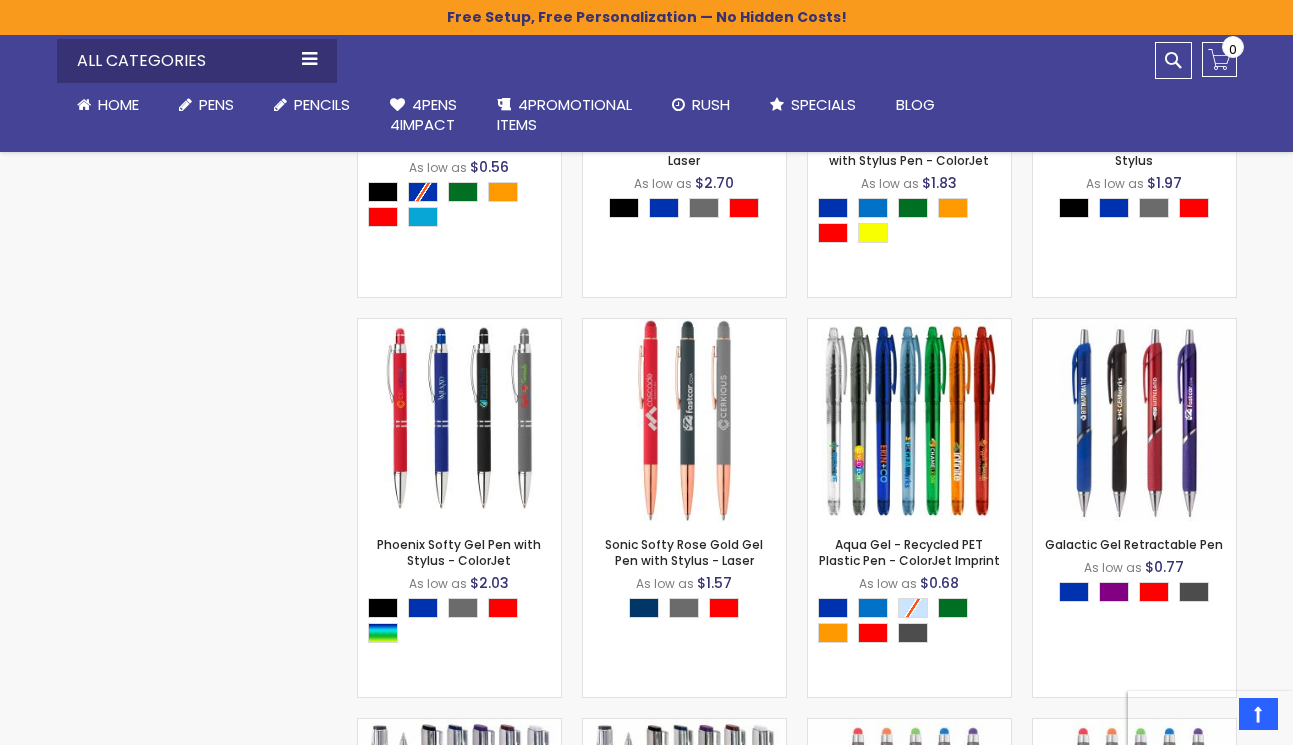 scroll, scrollTop: 1580, scrollLeft: 0, axis: vertical 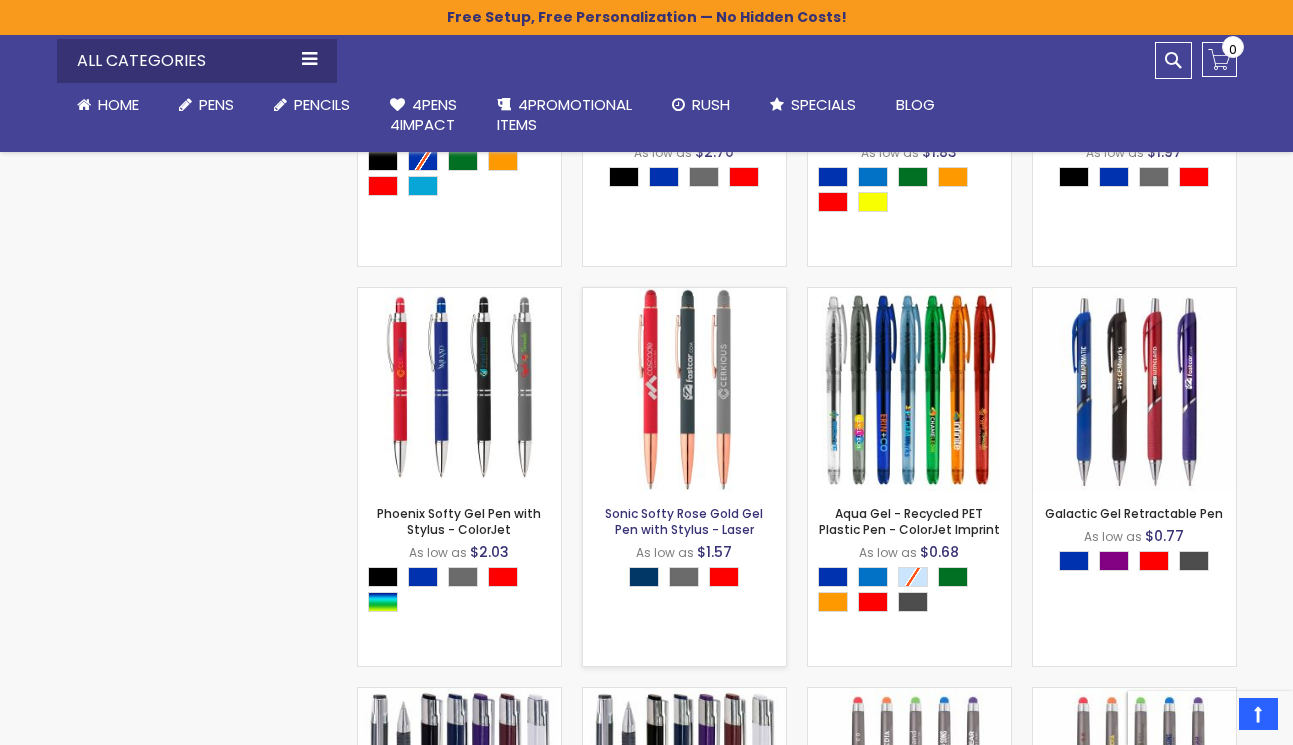 click on "Sonic Softy Rose Gold Gel Pen with Stylus - Laser" at bounding box center (684, 521) 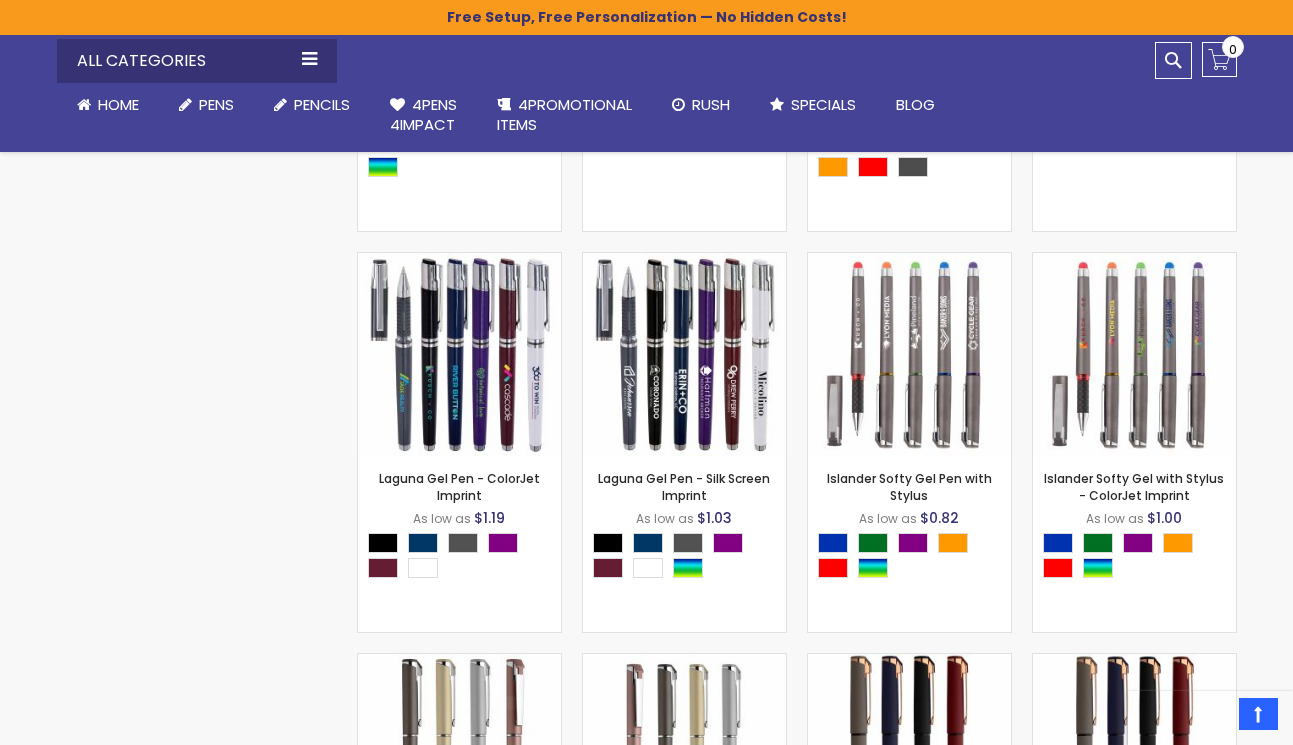 scroll, scrollTop: 2080, scrollLeft: 0, axis: vertical 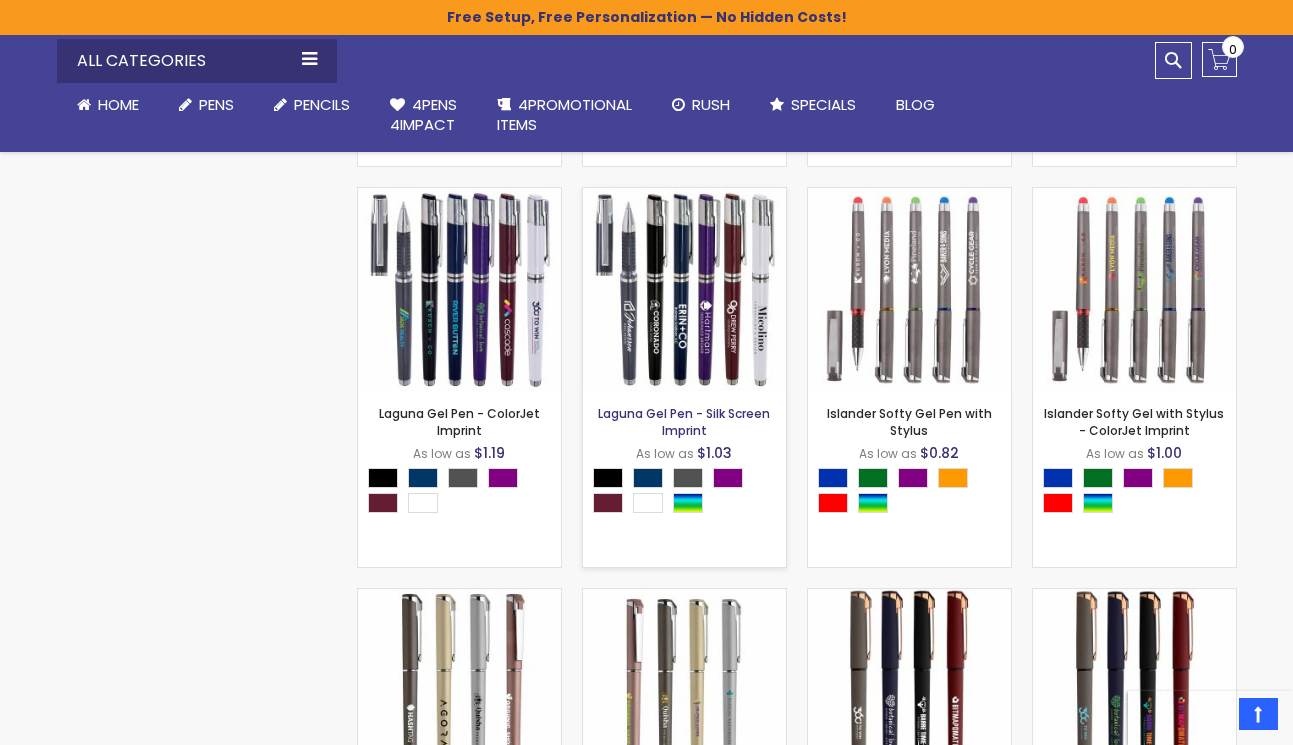 click on "Laguna Gel Pen - Silk Screen Imprint" at bounding box center (684, 421) 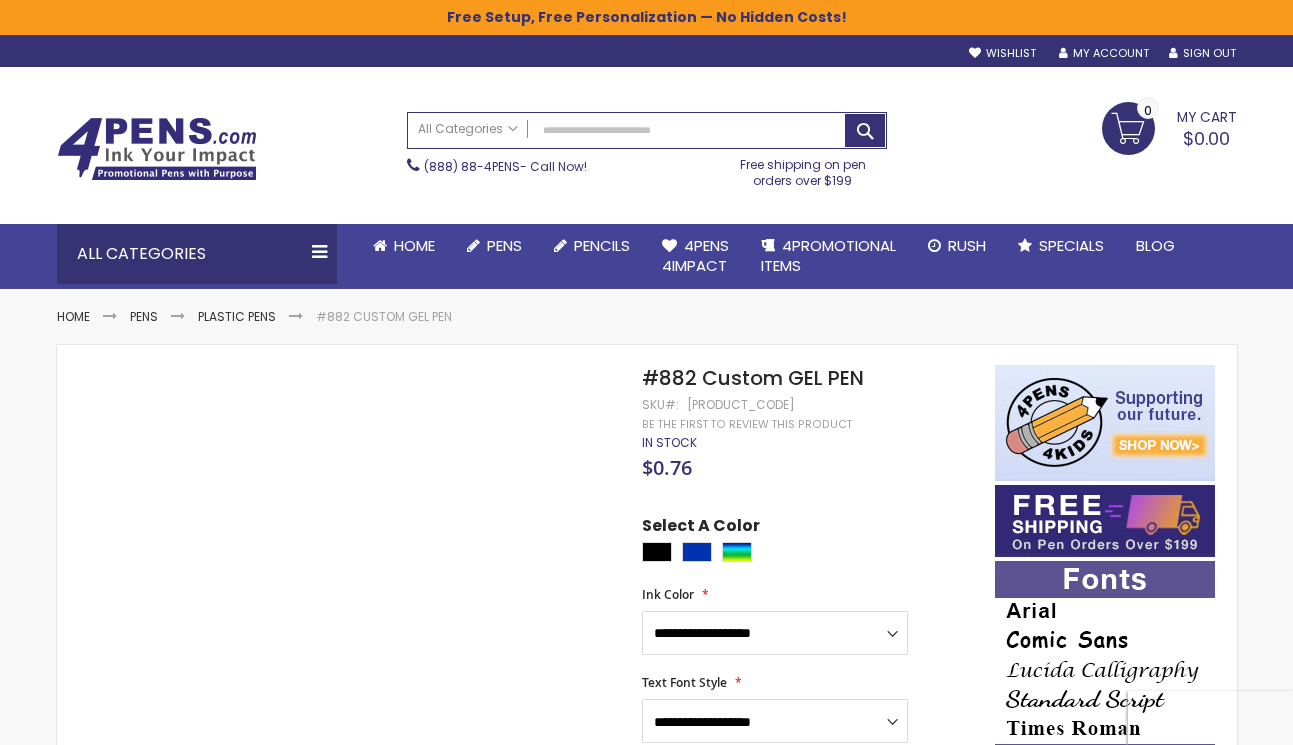 scroll, scrollTop: 0, scrollLeft: 0, axis: both 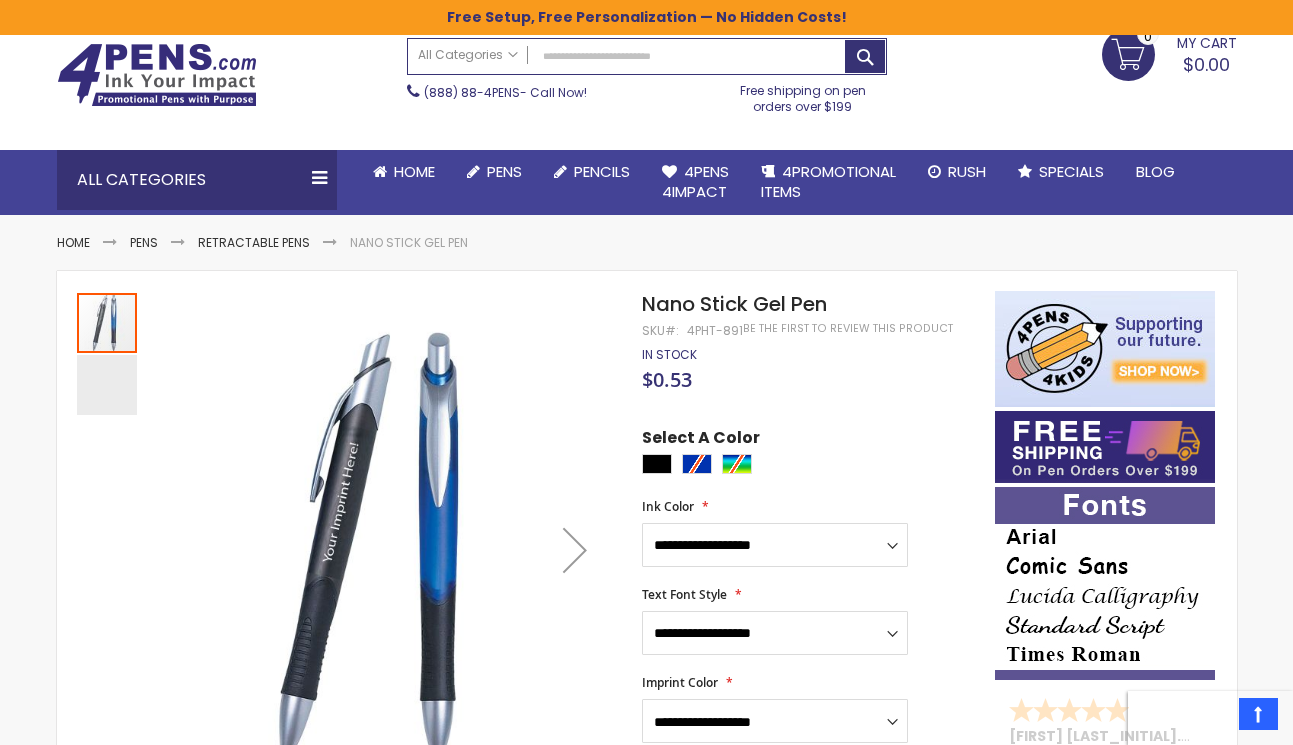 click on "The store will not work correctly when cookies are disabled.
Free Setup, Free Personalization — No Hidden Costs!
Skip to Content
Welcome, [FIRST] [LAST]!
Wishlist
Sign Out
Sign In
Sign In
Login
Forgot Your Password?" at bounding box center (646, 298) 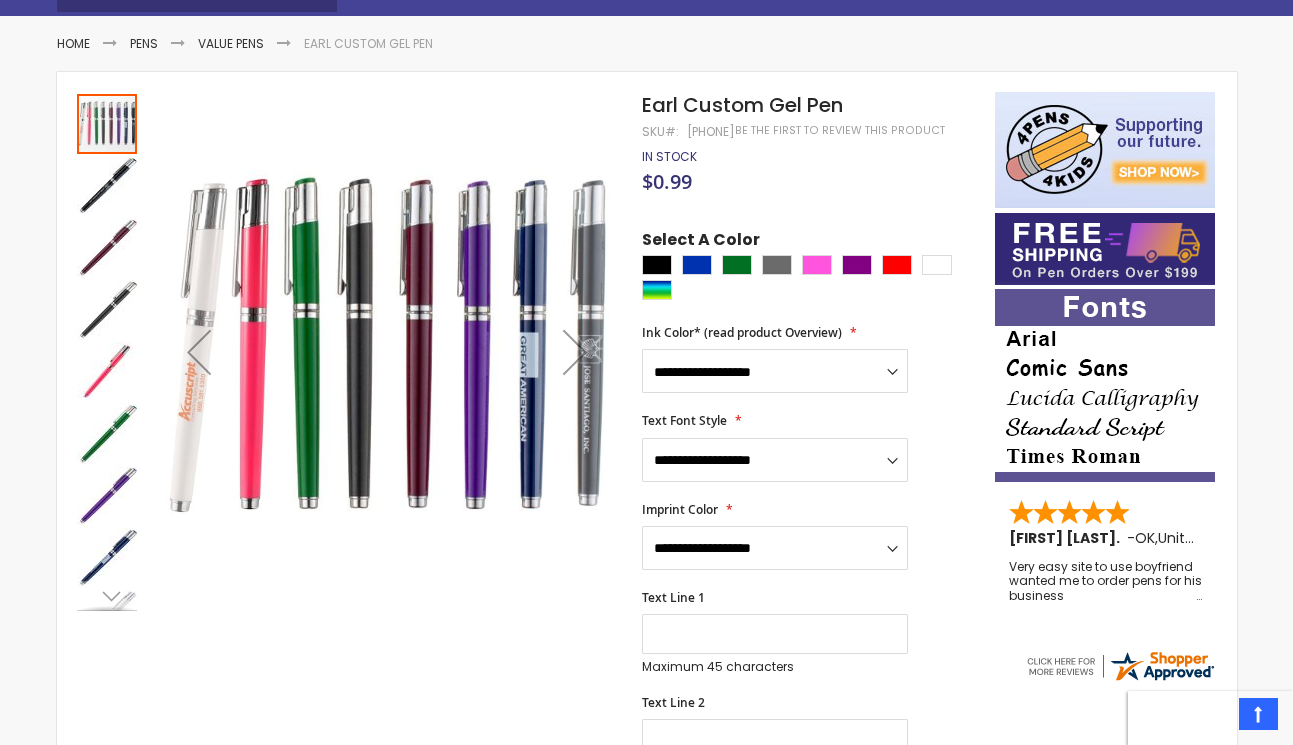 scroll, scrollTop: 0, scrollLeft: 0, axis: both 